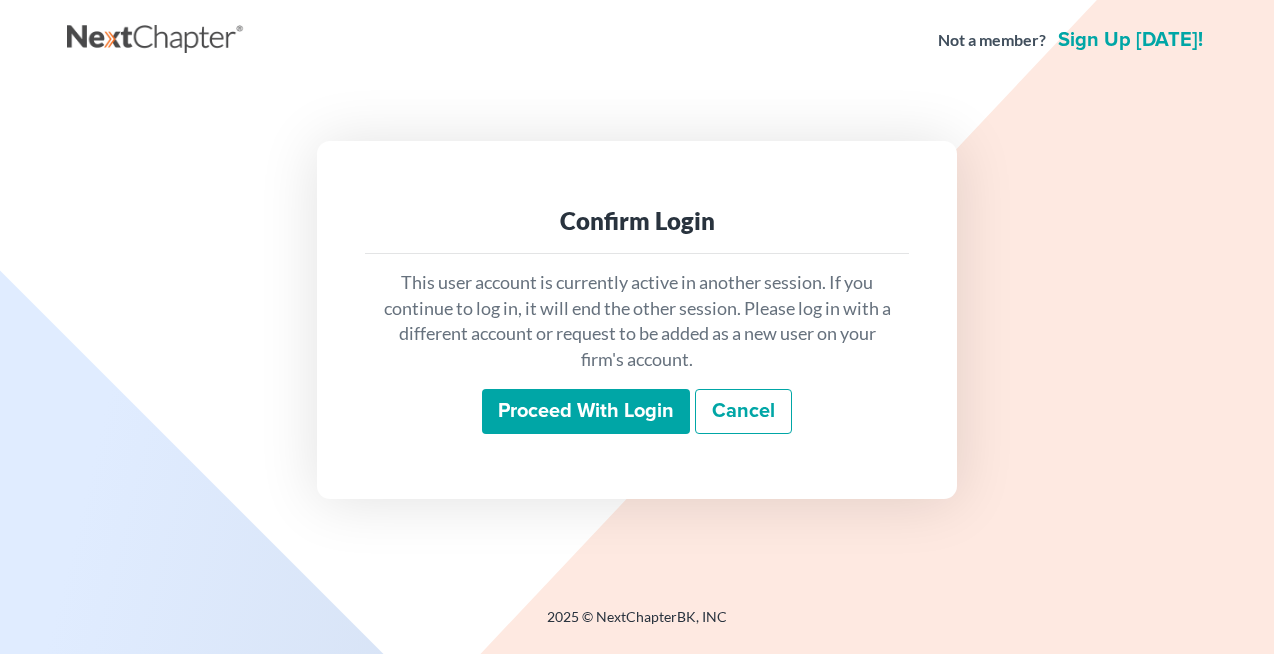 scroll, scrollTop: 0, scrollLeft: 0, axis: both 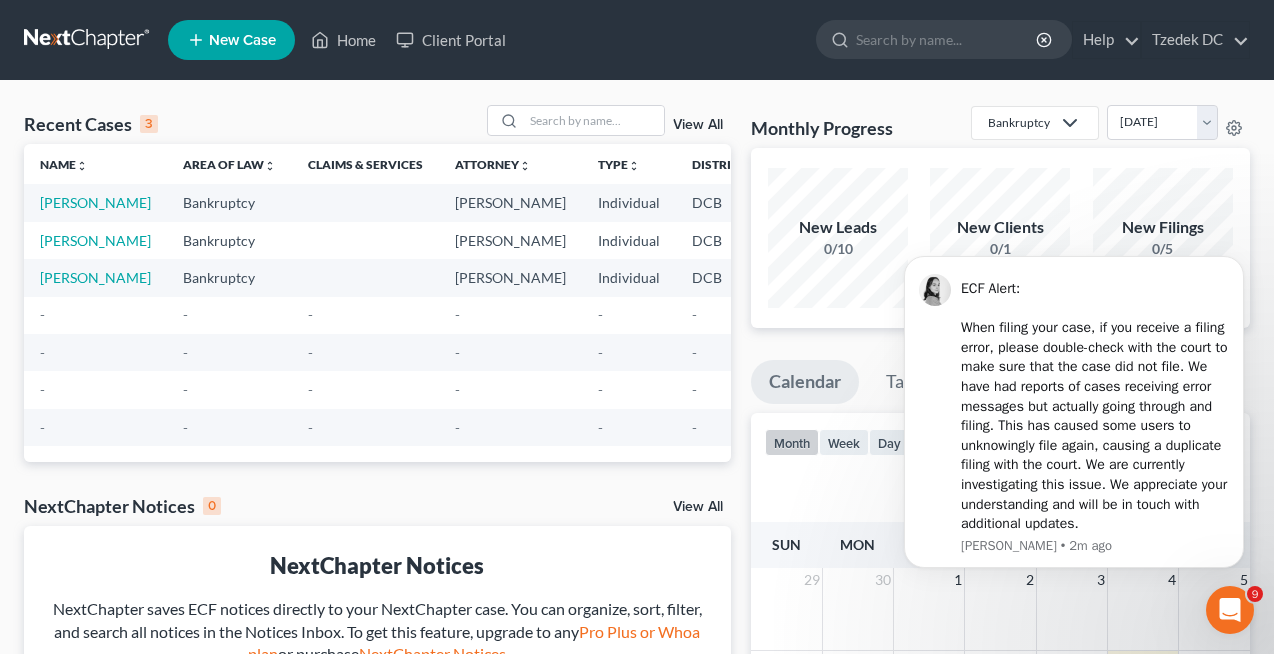 click on "New Case" at bounding box center [242, 40] 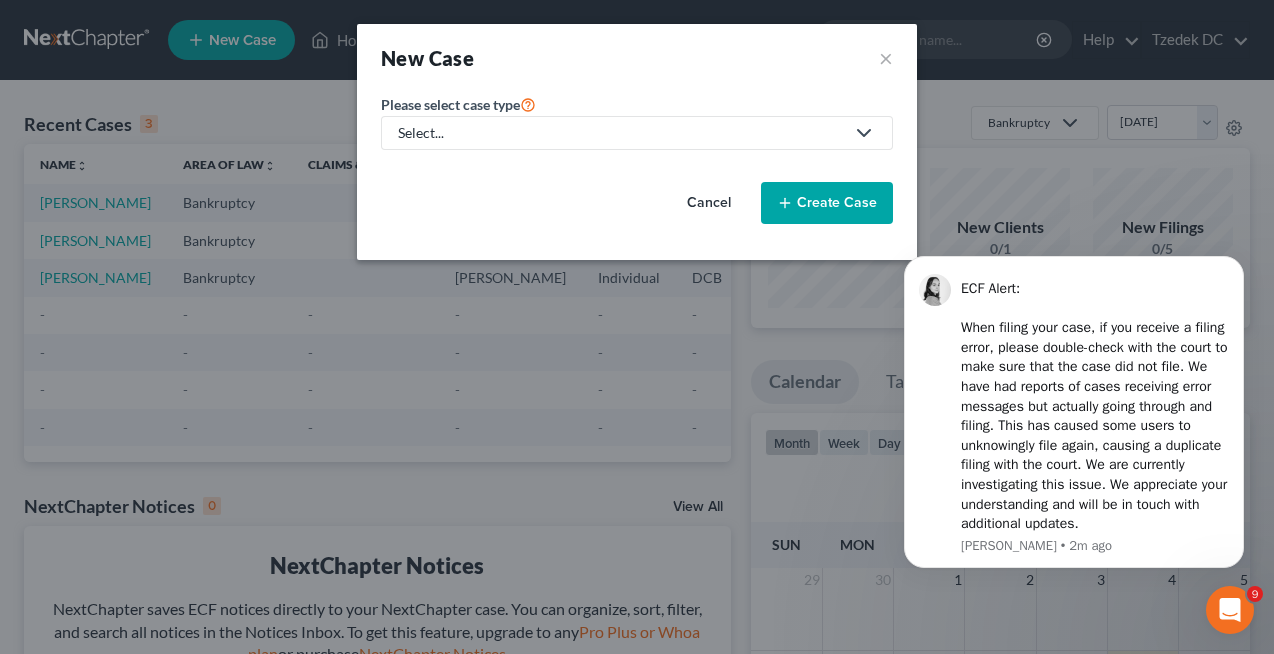 click on "Select..." at bounding box center [621, 133] 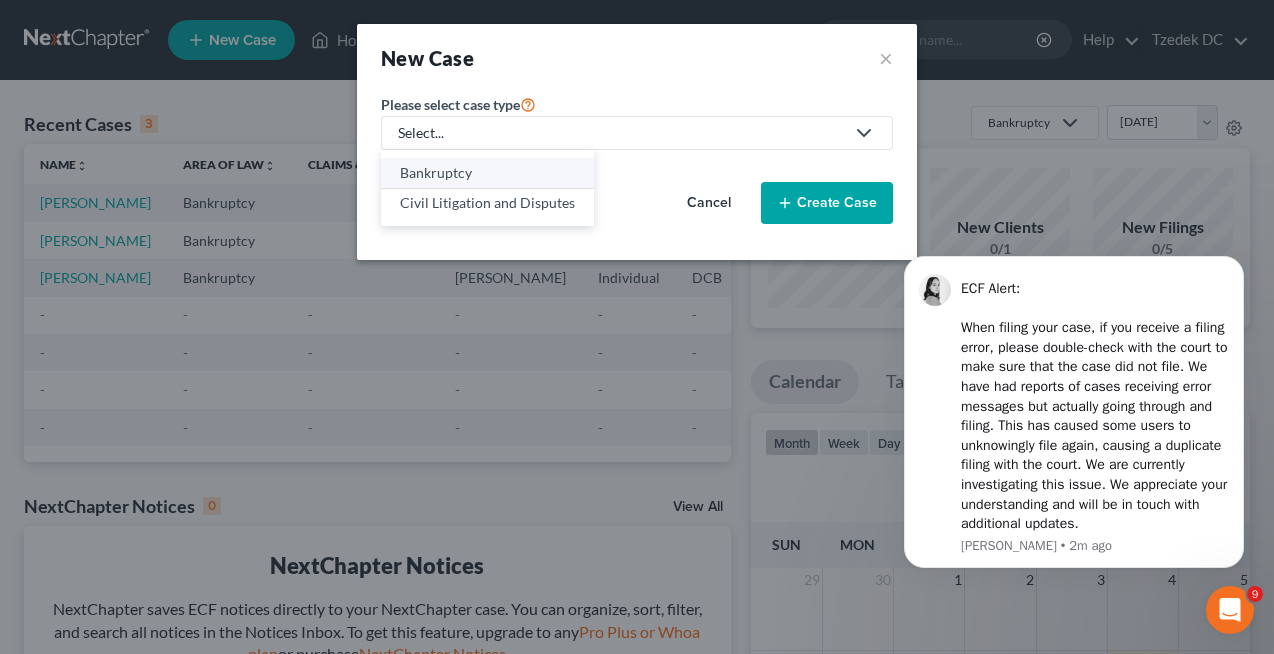 click on "Bankruptcy" at bounding box center (487, 173) 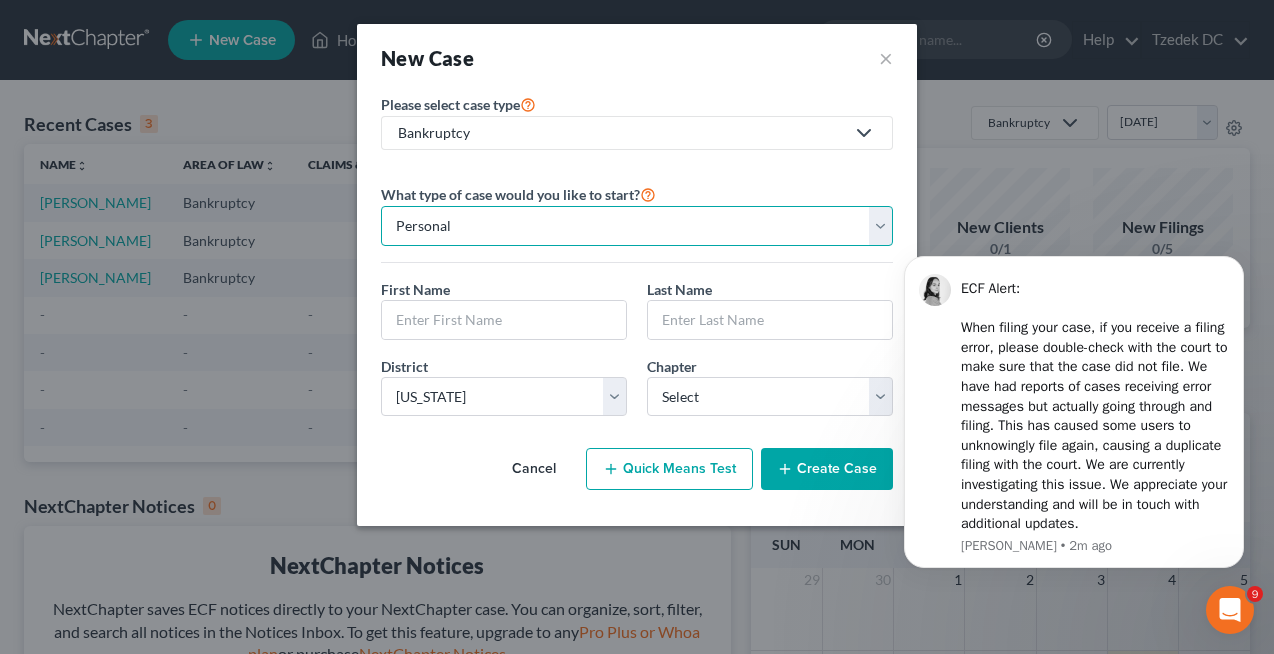 click on "Personal Business" at bounding box center (637, 226) 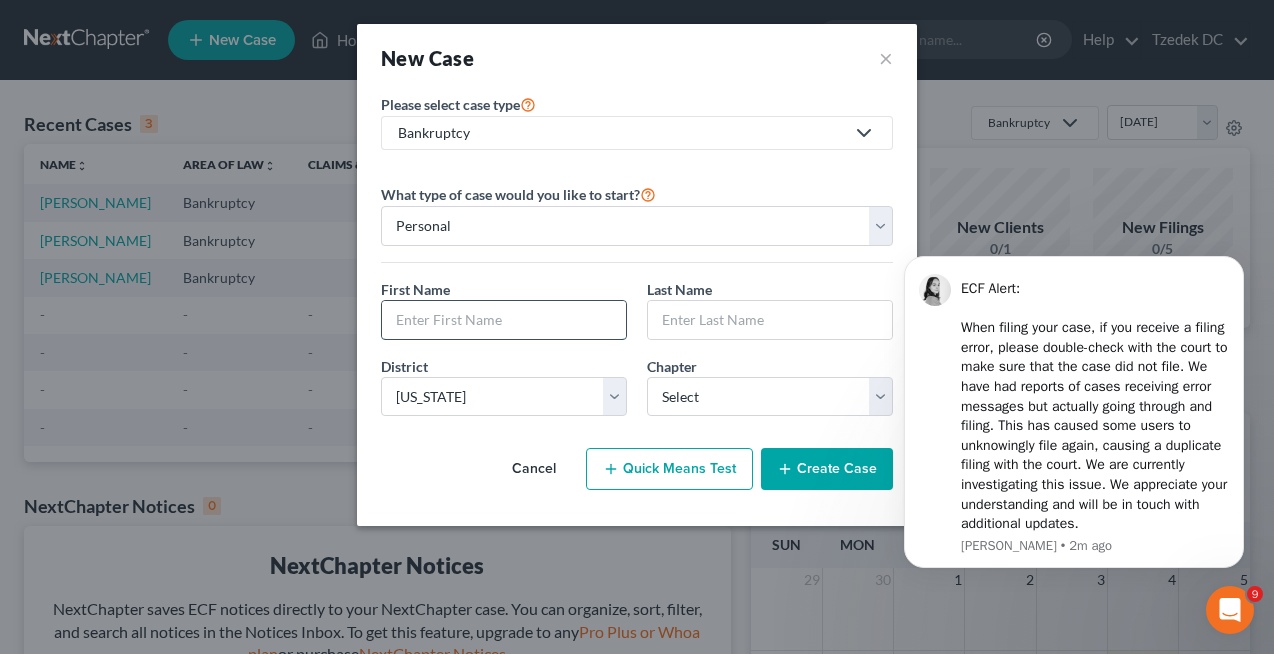 click at bounding box center [504, 320] 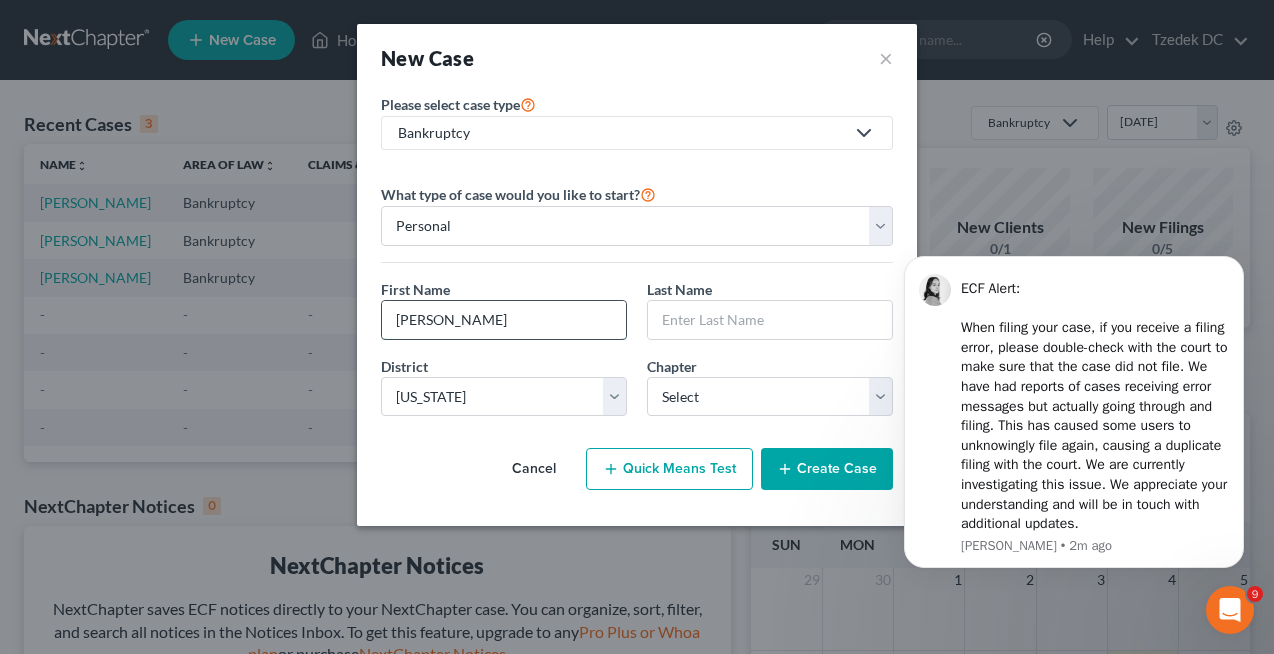 type on "Tamika" 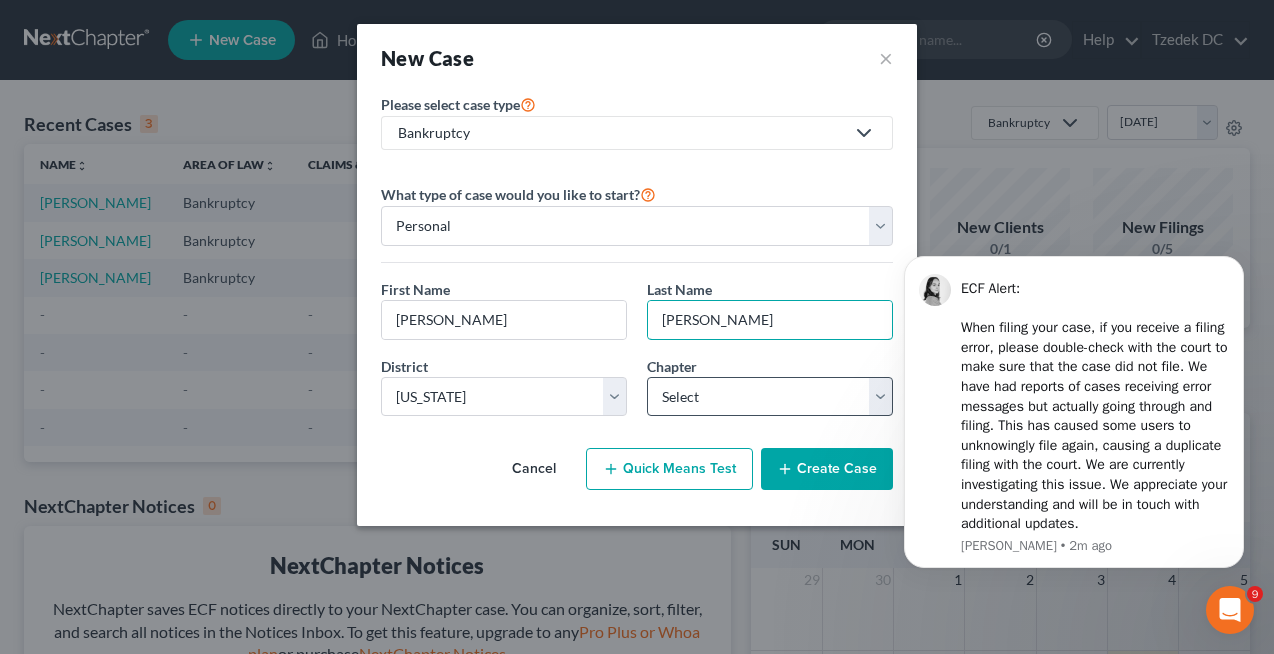 type on "Boyd" 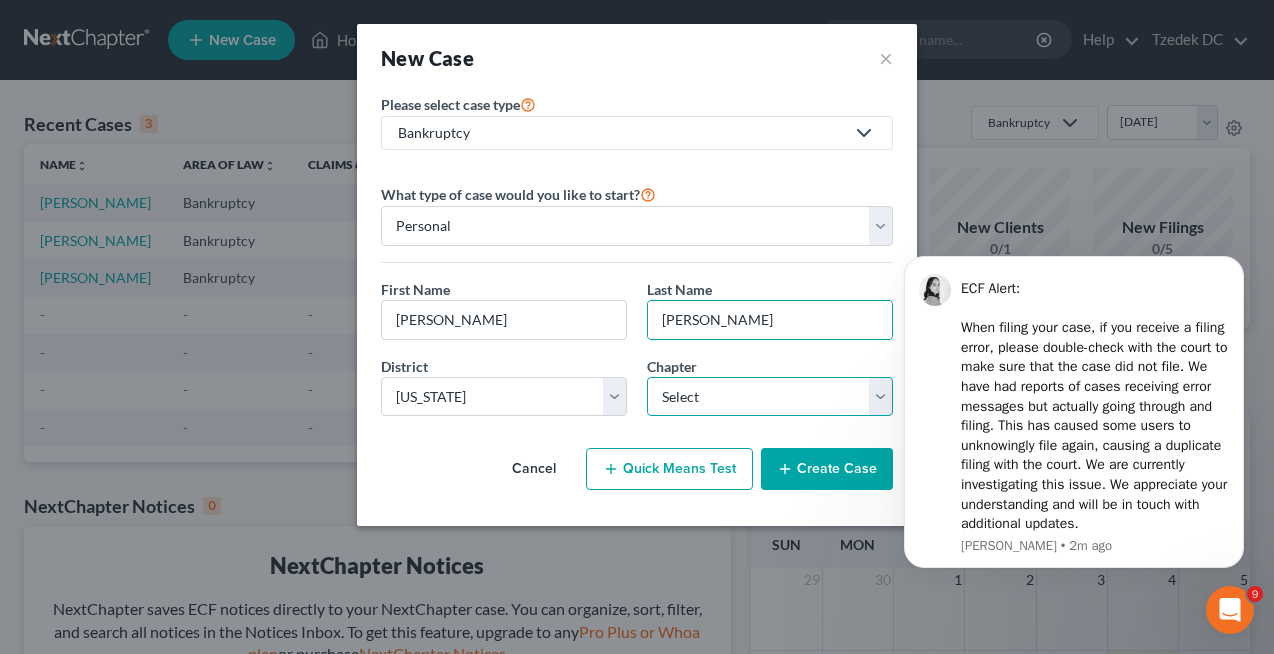 click on "Select 7 11 12 13" at bounding box center [770, 397] 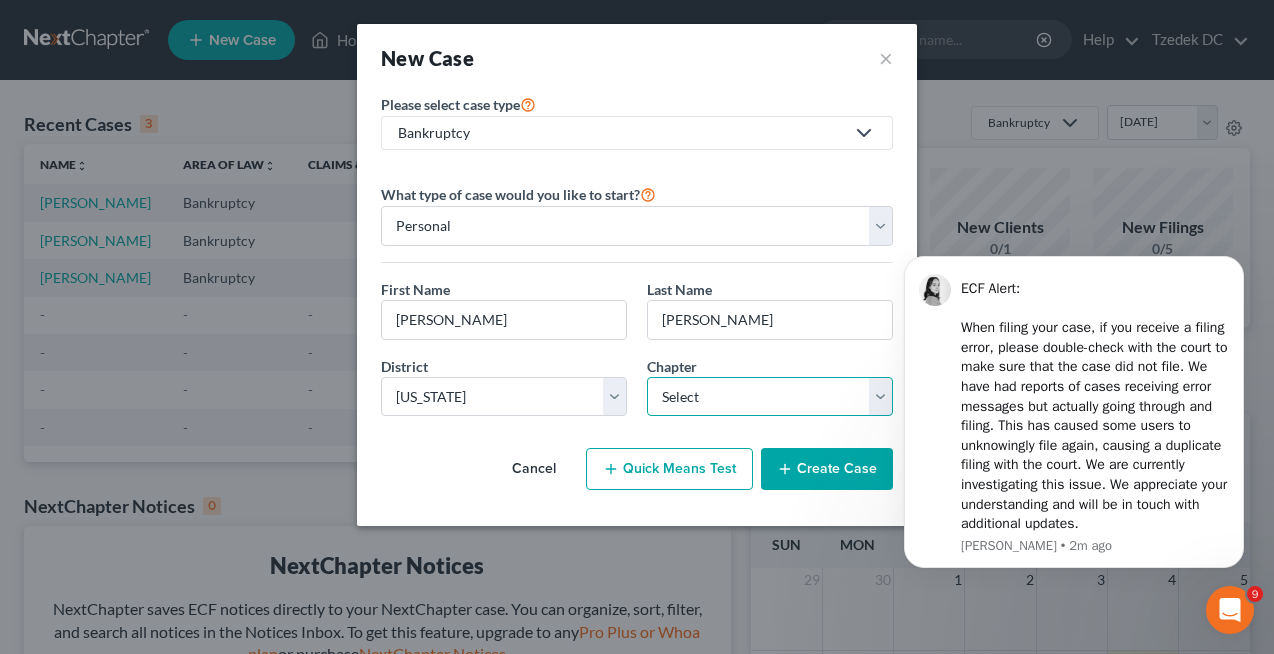 select on "0" 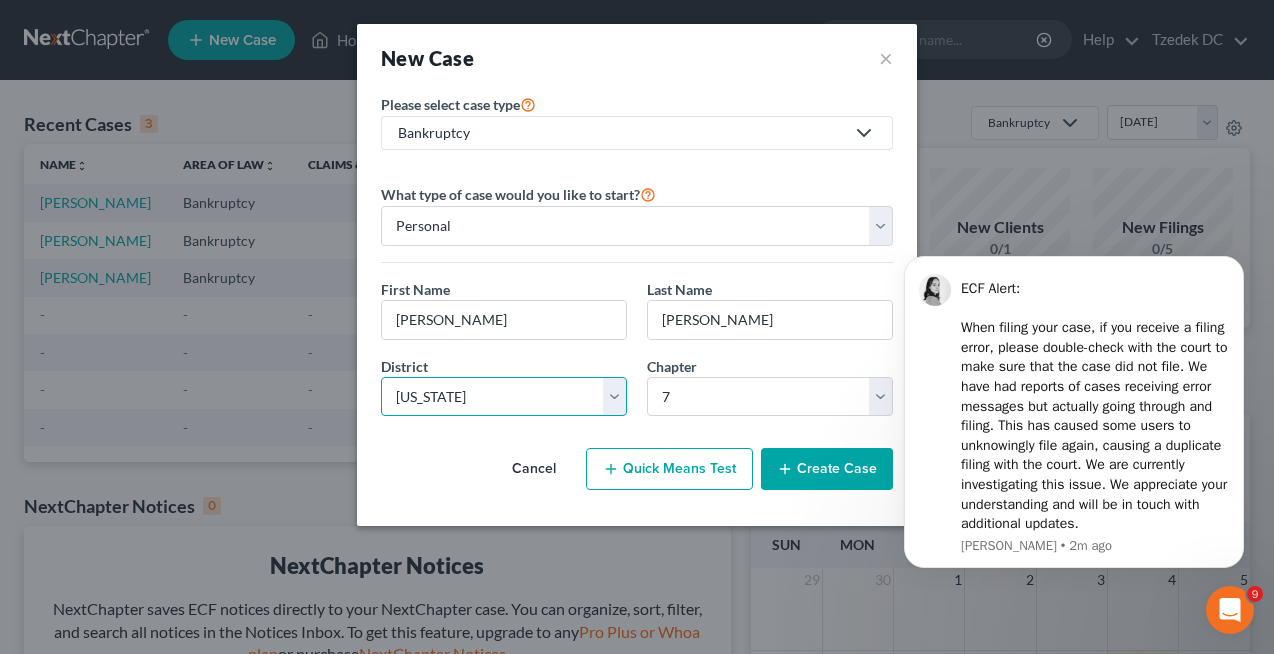 click on "Select Alabama - Middle Alabama - Northern Alabama - Southern Alaska Arizona Arkansas - Eastern Arkansas - Western California - Central California - Eastern California - Northern California - Southern Colorado Connecticut Delaware District of Columbia Florida - Middle Florida - Northern Florida - Southern Georgia - Middle Georgia - Northern Georgia - Southern Guam Hawaii Idaho Illinois - Central Illinois - Northern Illinois - Southern Indiana - Northern Indiana - Southern Iowa - Northern Iowa - Southern Kansas Kentucky - Eastern Kentucky - Western Louisiana - Eastern Louisiana - Middle Louisiana - Western Maine Maryland Massachusetts Michigan - Eastern Michigan - Western Minnesota Mississippi - Northern Mississippi - Southern Missouri - Eastern Missouri - Western Montana Nebraska Nevada New Hampshire New Jersey New Mexico New York - Eastern New York - Northern New York - Southern New York - Western North Carolina - Eastern North Carolina - Middle North Carolina - Western North Dakota Ohio - Northern Oregon" at bounding box center [504, 397] 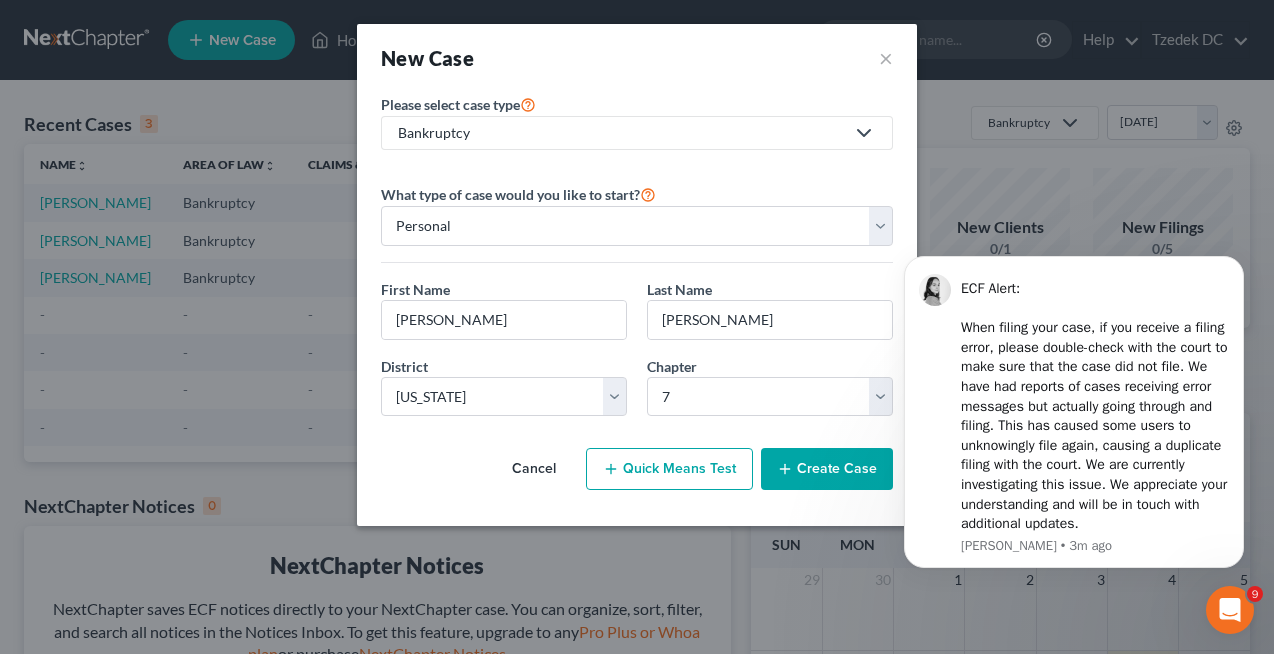 click on "Create Case" at bounding box center [827, 469] 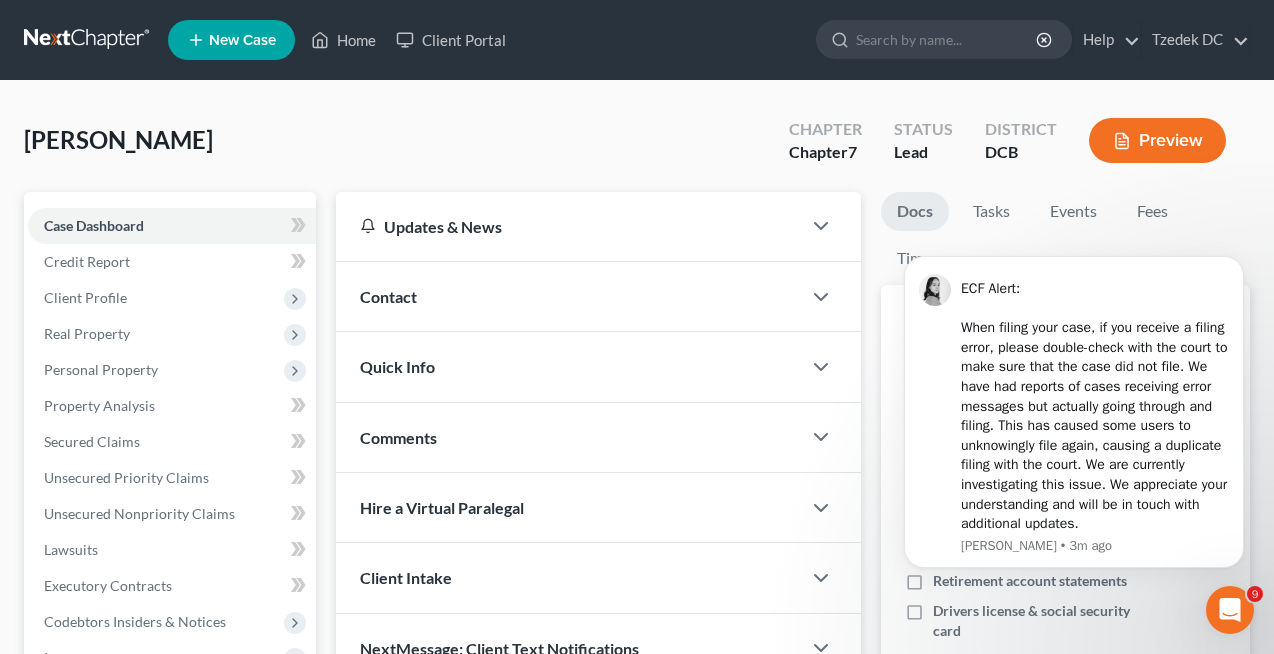 click on "Boyd, Tamika Upgraded Chapter Chapter  7 Status Lead District DCB Preview" at bounding box center [637, 148] 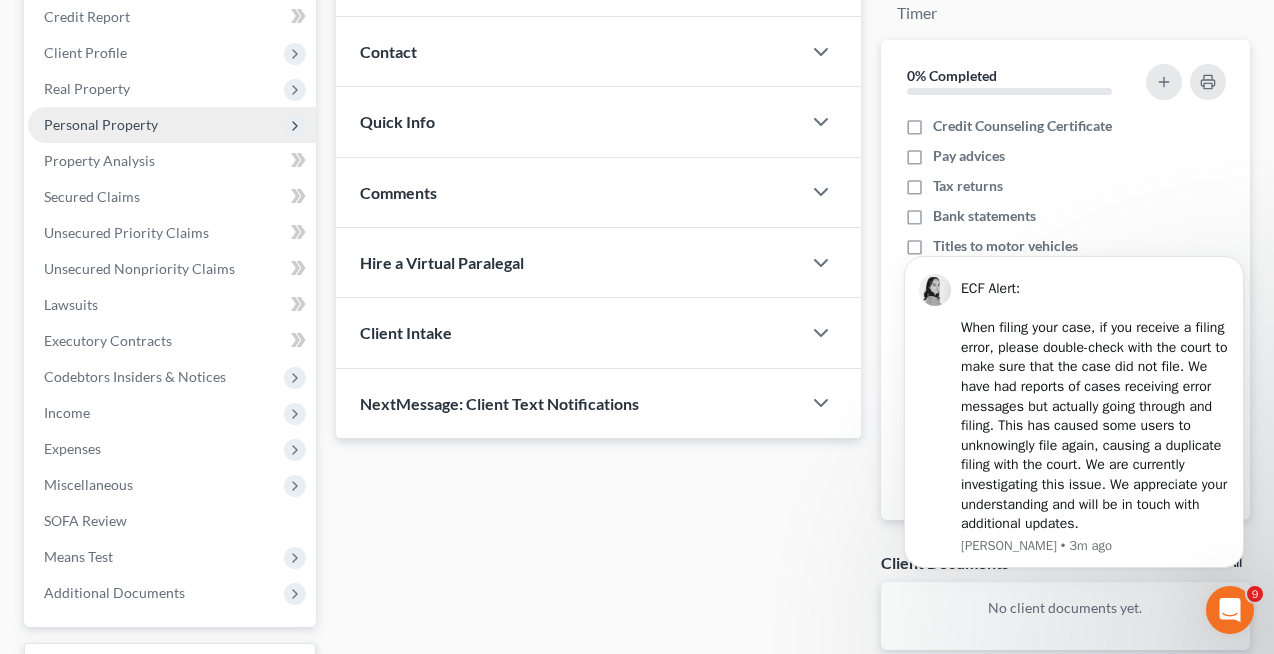 scroll, scrollTop: 247, scrollLeft: 0, axis: vertical 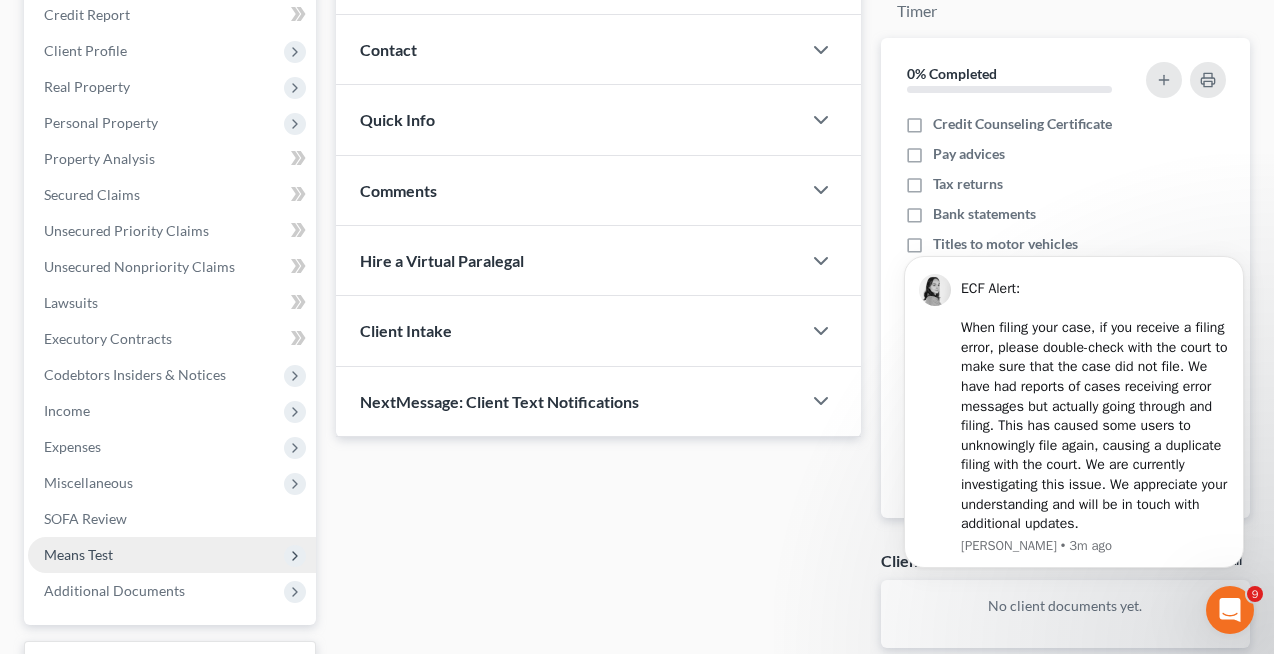 click on "Means Test" at bounding box center (172, 555) 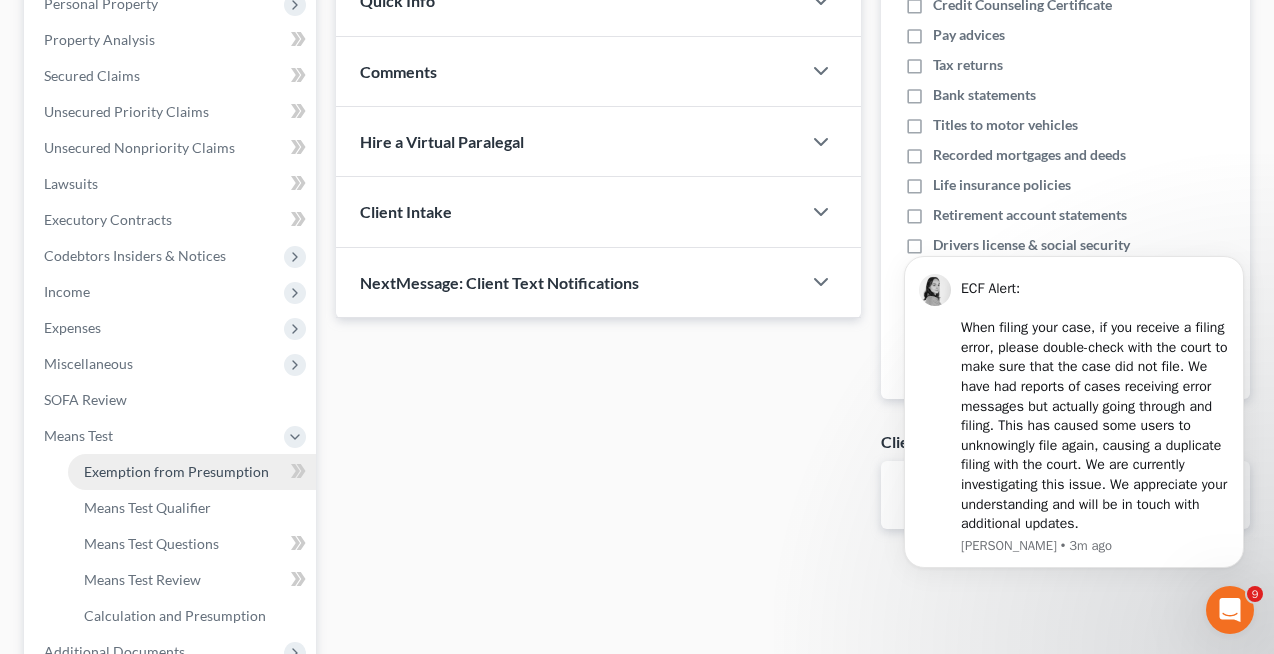 click on "Exemption from Presumption" at bounding box center (192, 472) 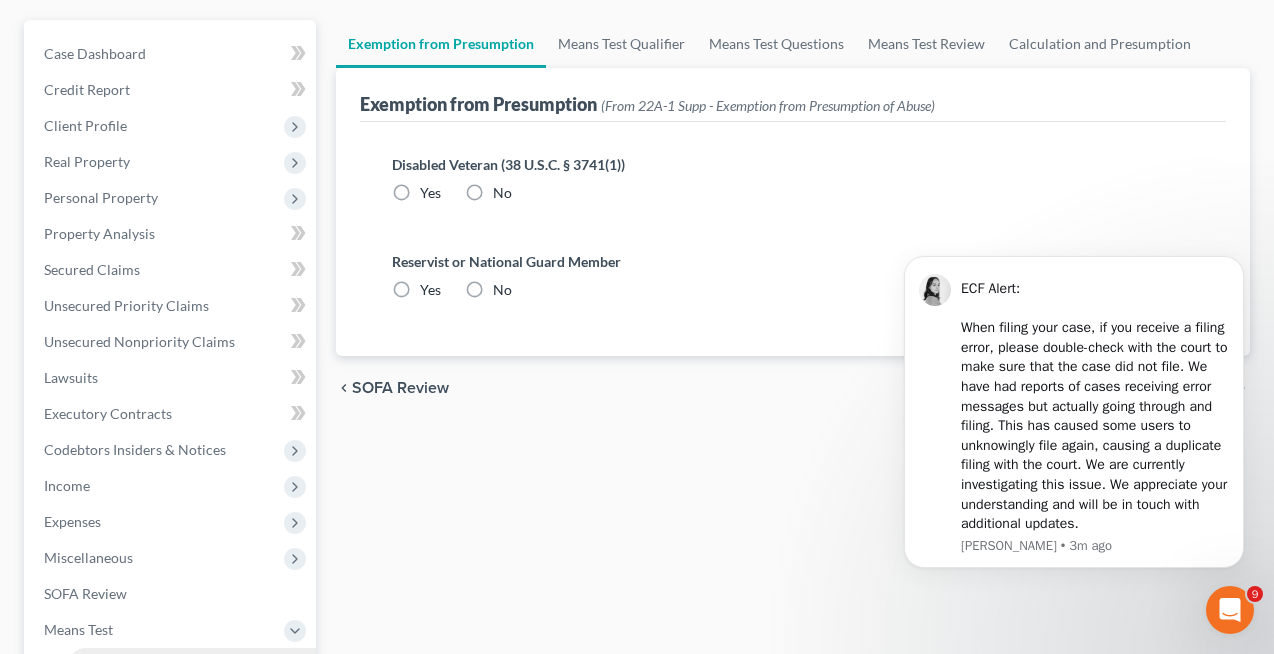 scroll, scrollTop: 0, scrollLeft: 0, axis: both 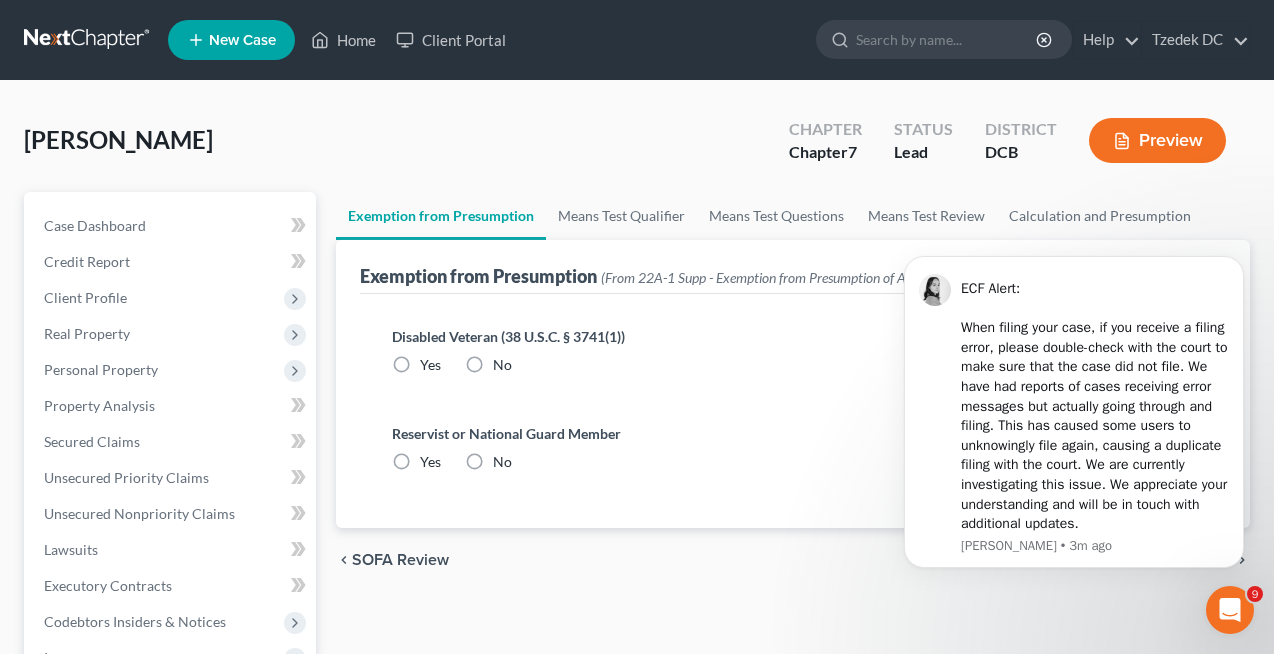 click on "No" at bounding box center [502, 365] 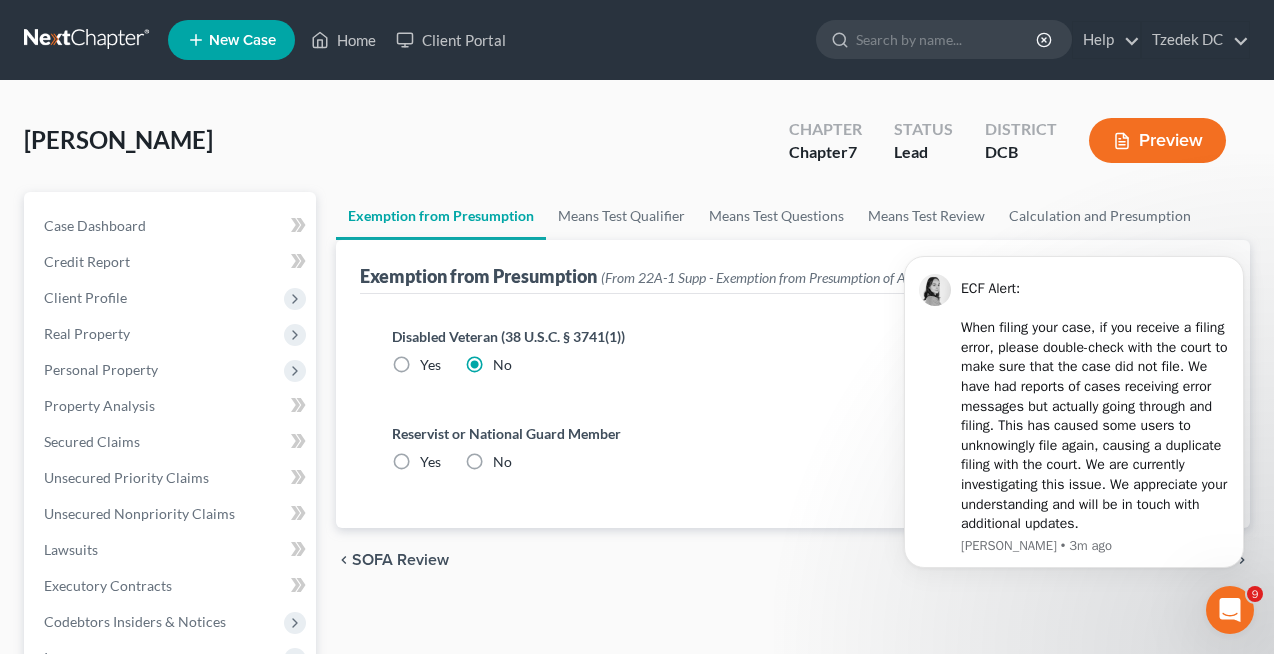 click on "No" at bounding box center (502, 462) 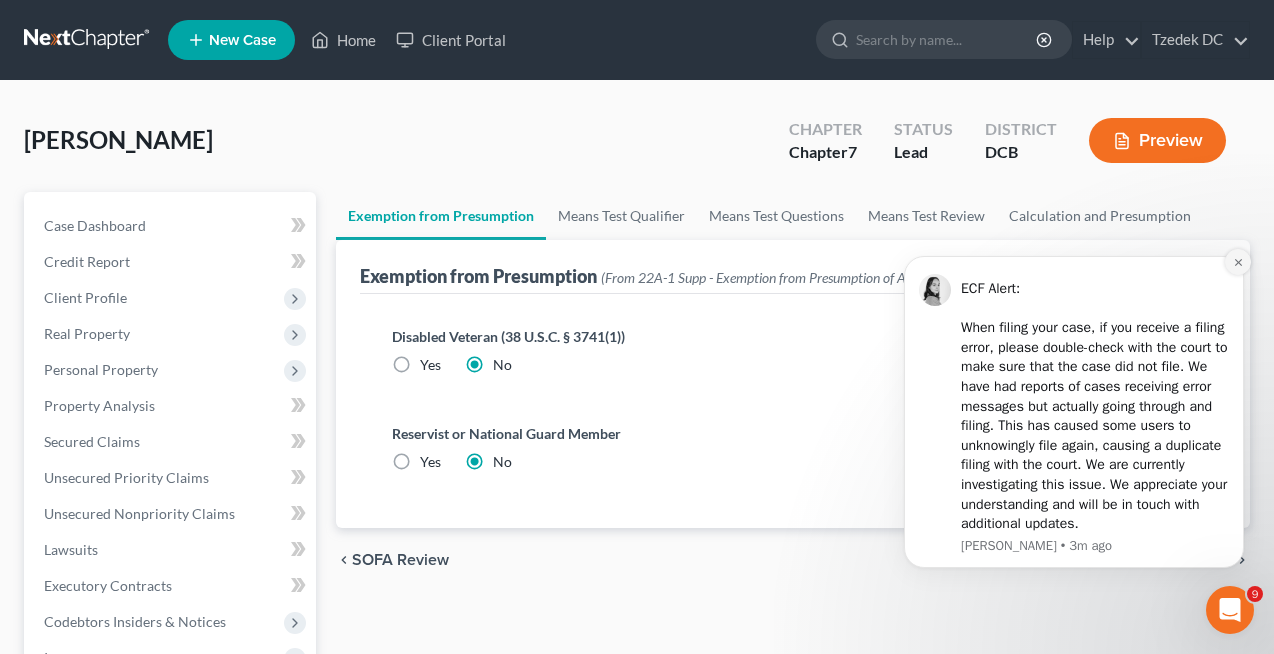 click at bounding box center (1238, 262) 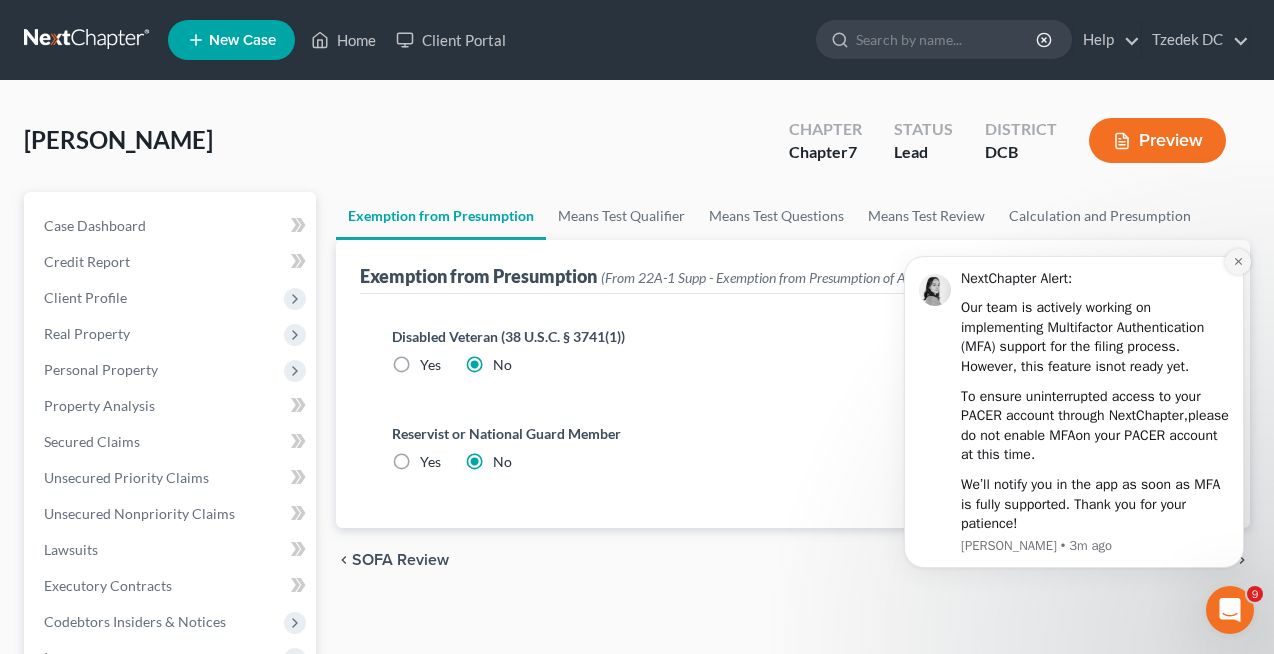 click 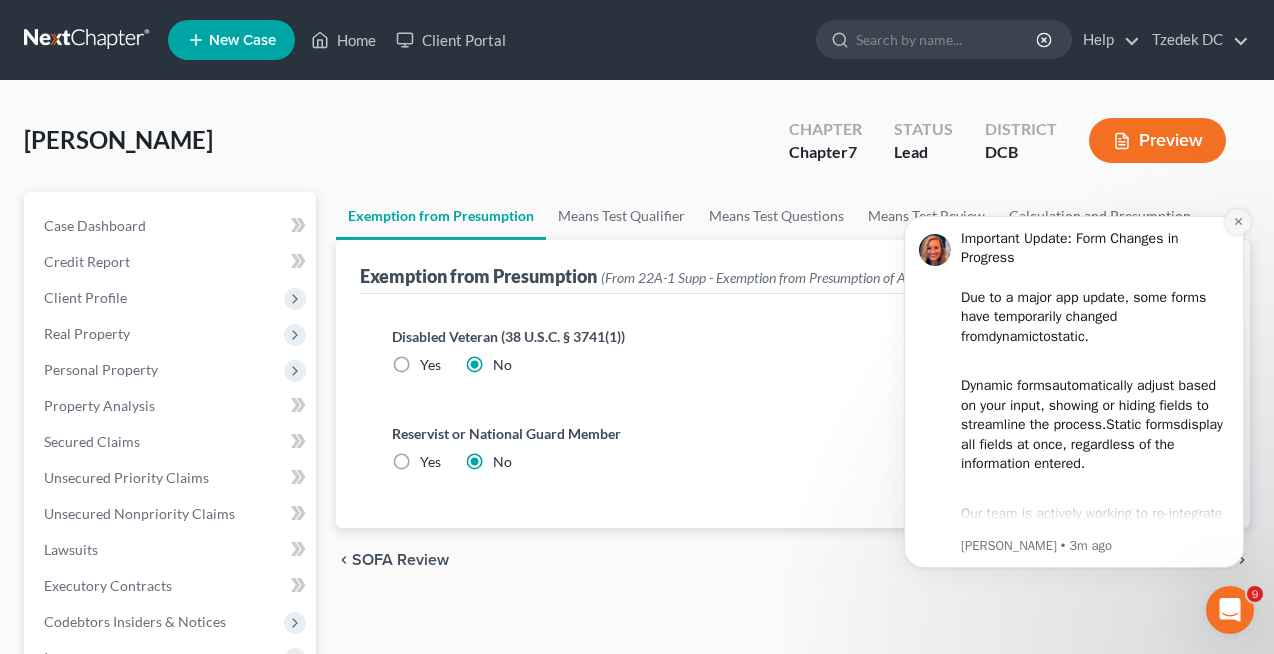 click 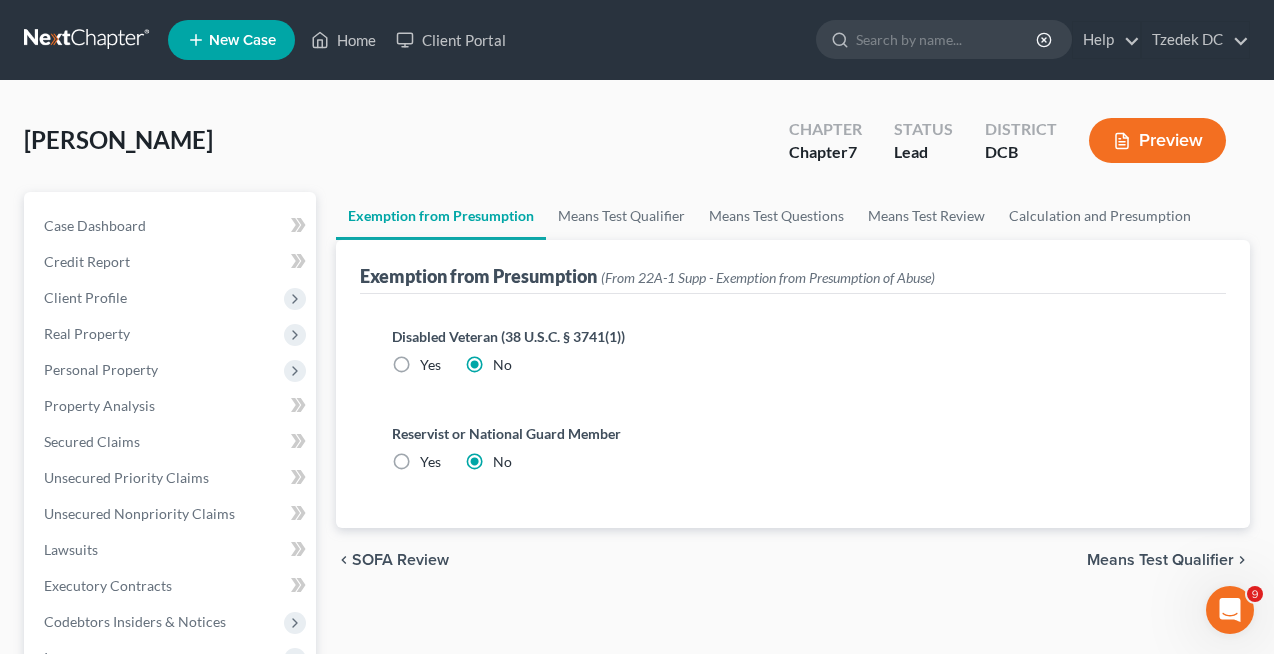 click on "Means Test Qualifier" at bounding box center [1160, 560] 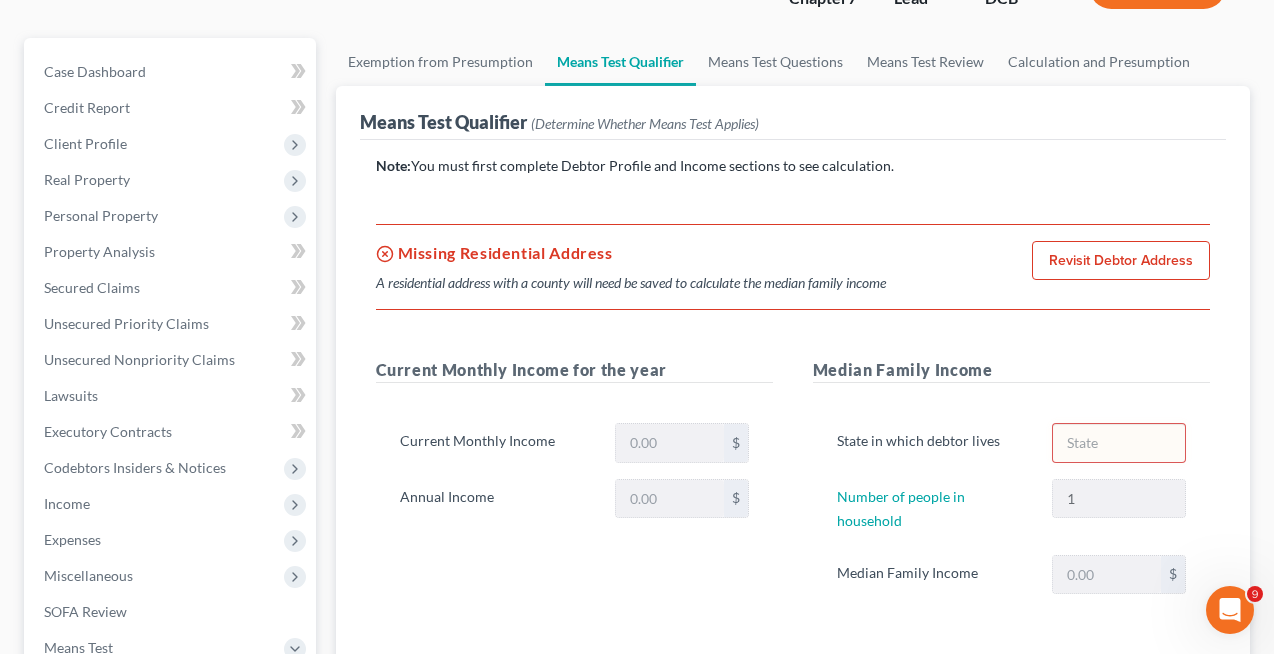 scroll, scrollTop: 184, scrollLeft: 0, axis: vertical 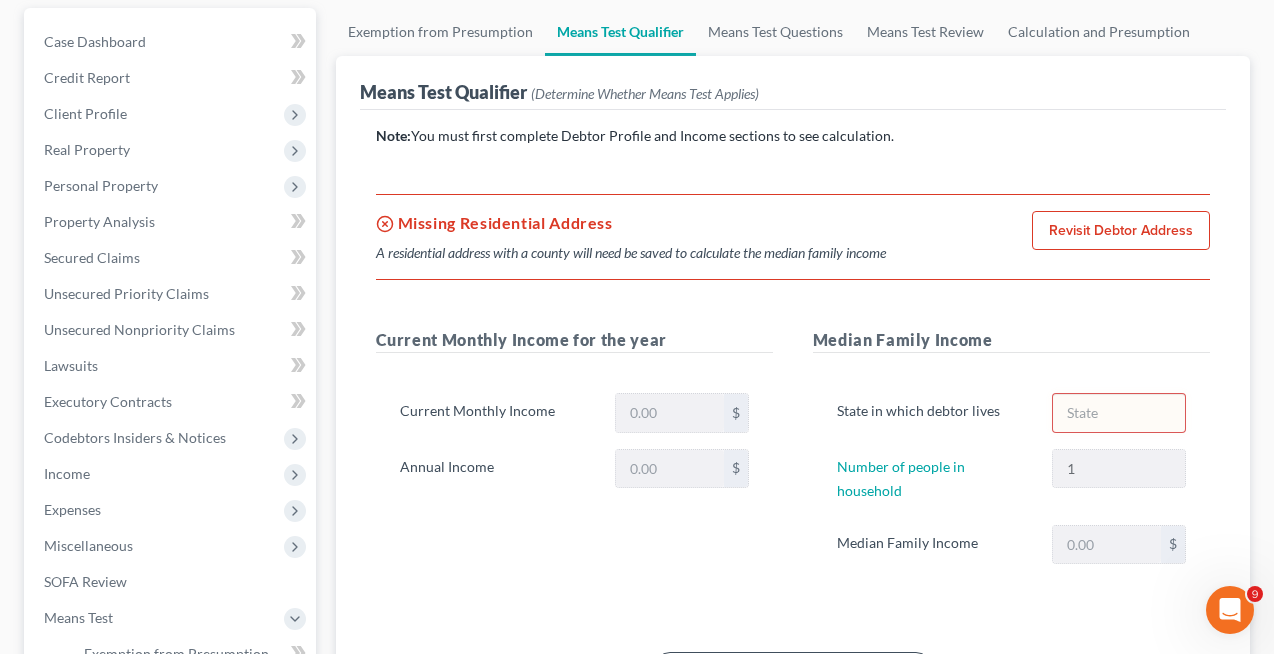 click on "Revisit Debtor Address" at bounding box center (1121, 231) 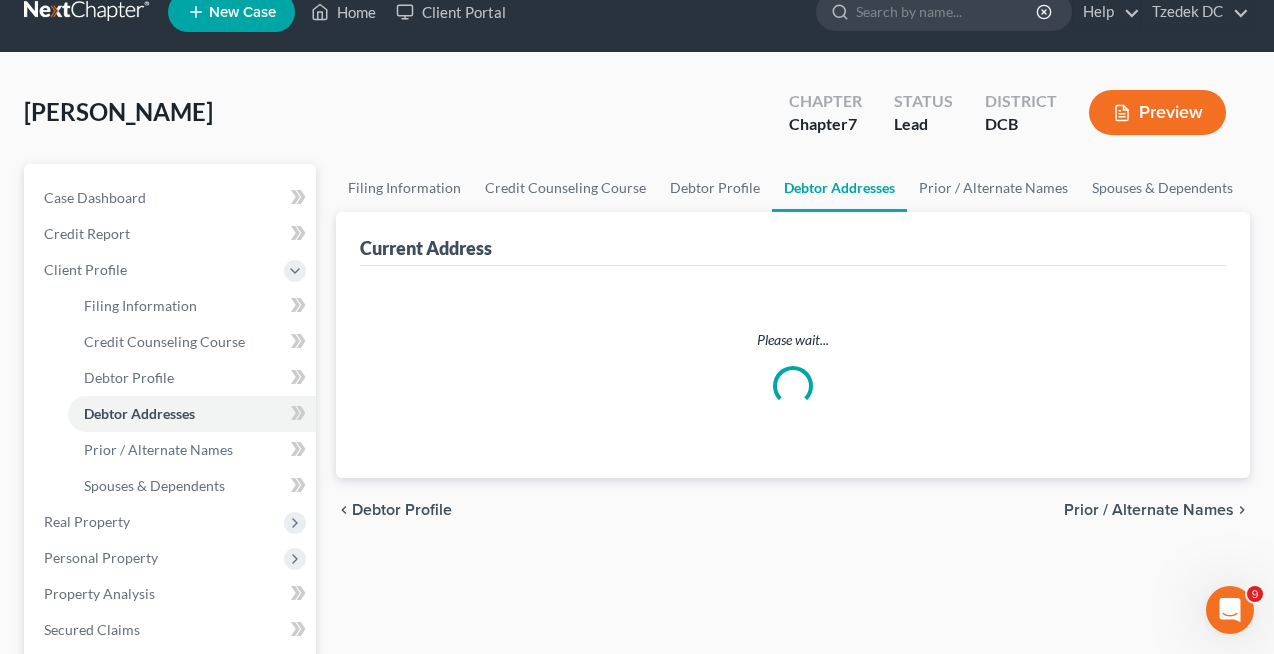 scroll, scrollTop: 0, scrollLeft: 0, axis: both 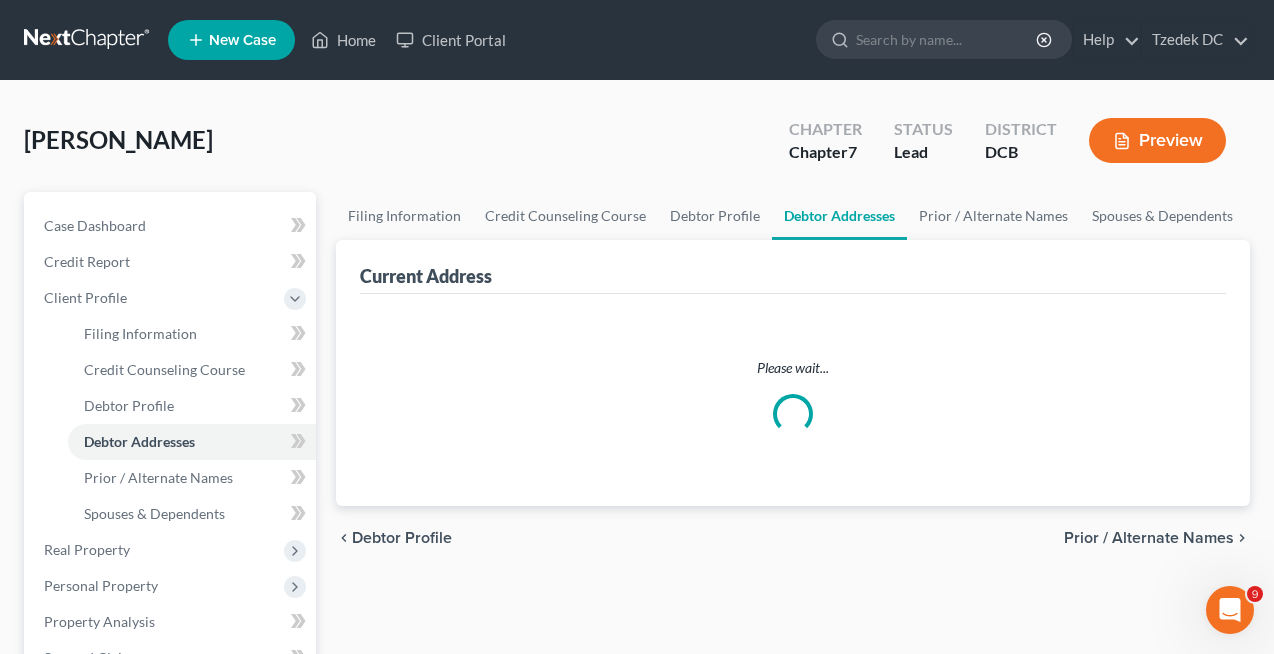 select on "0" 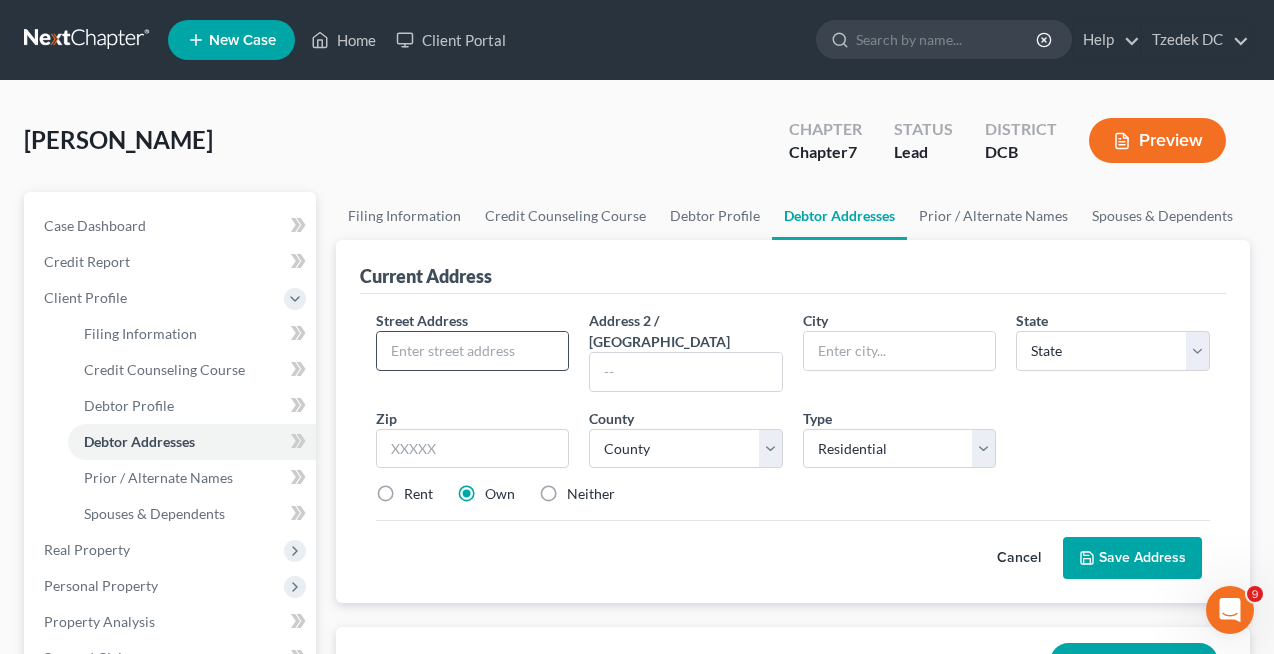 click at bounding box center [473, 351] 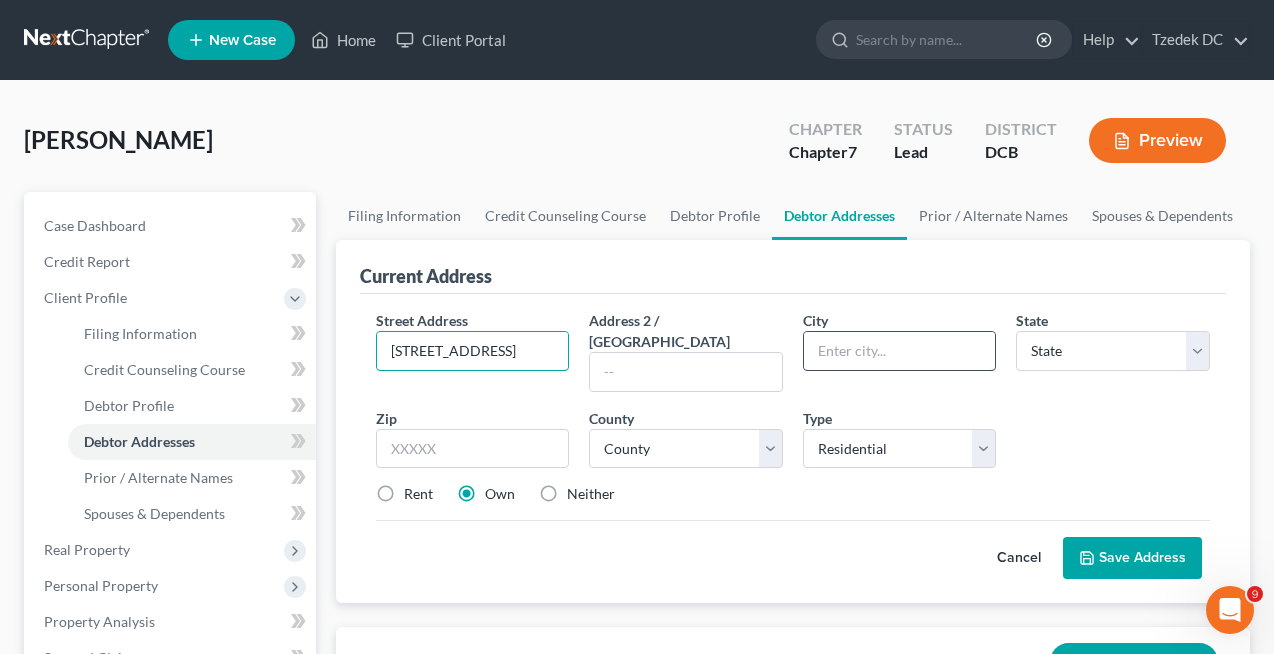 type on "1616 Rosedale St NE" 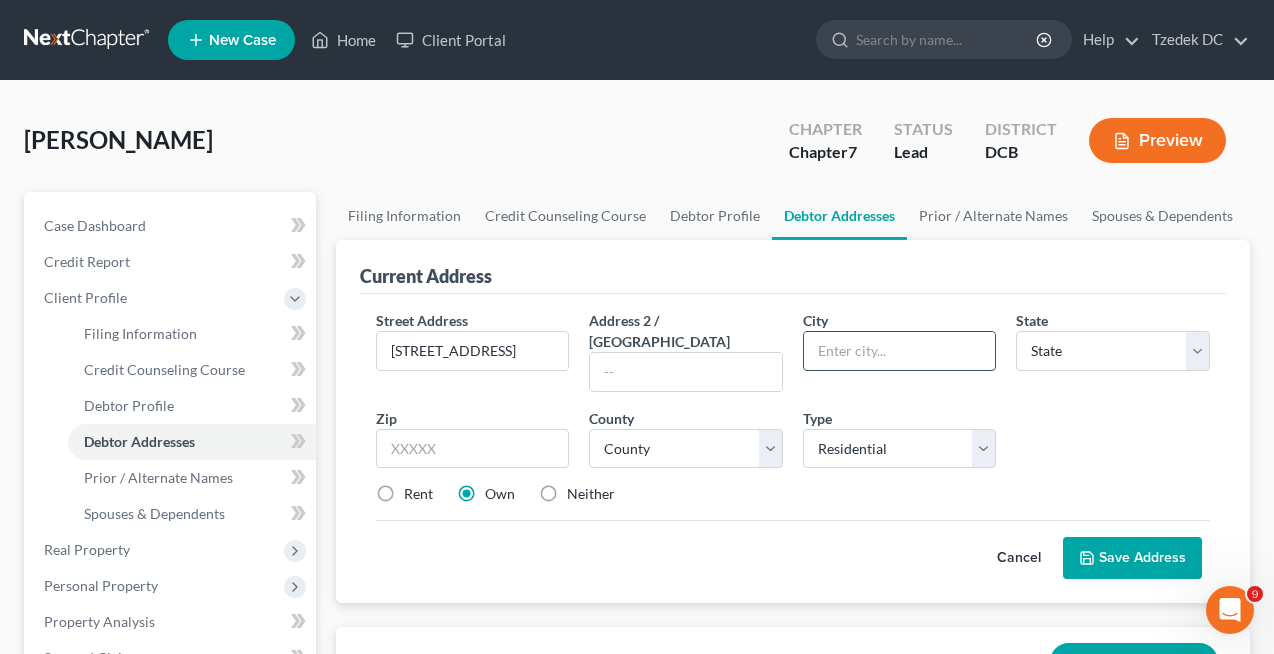 click at bounding box center (900, 351) 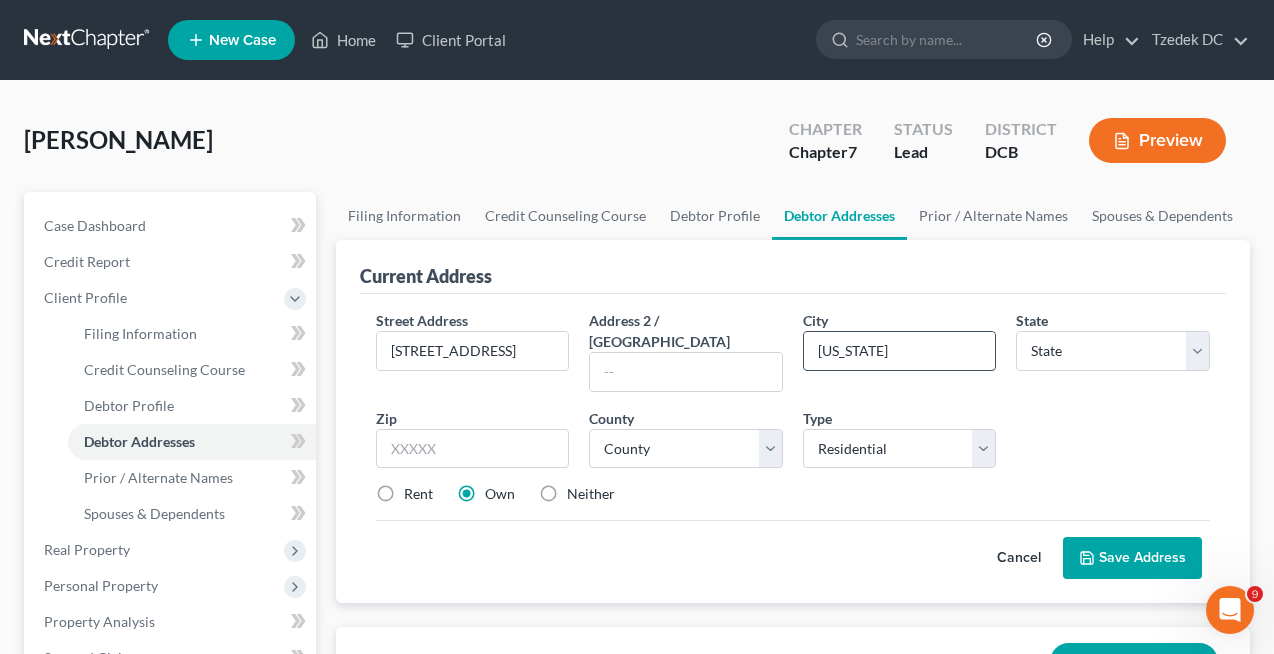 type on "Washington" 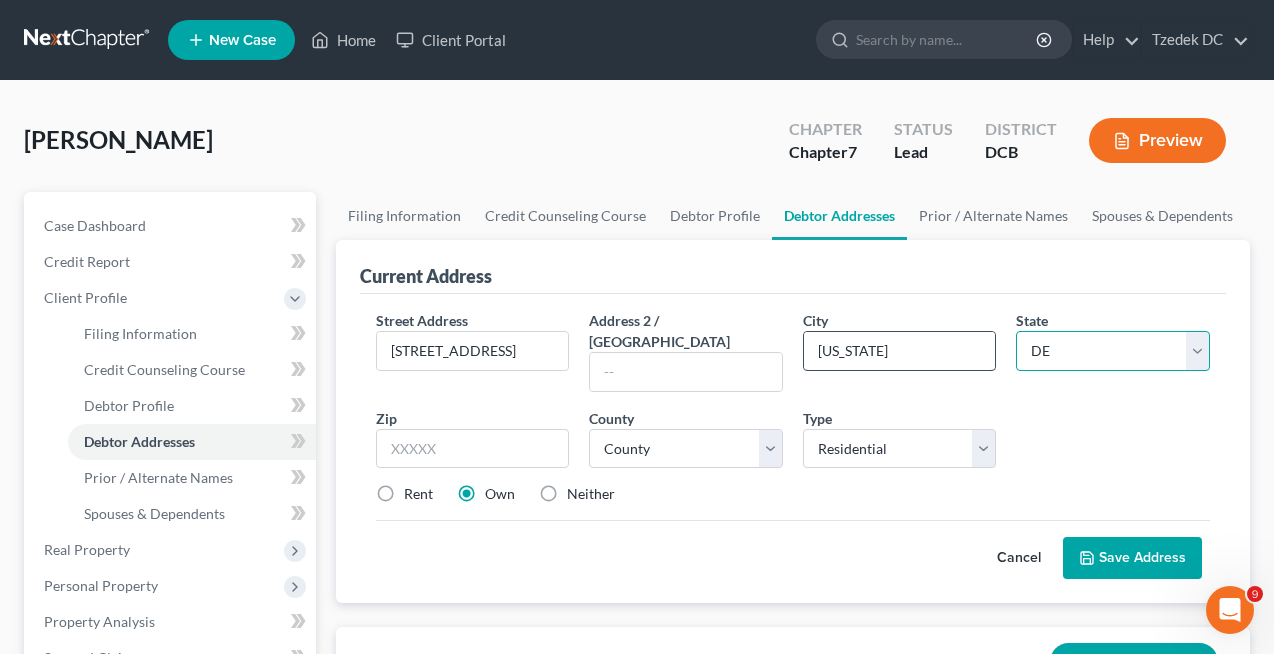 select on "8" 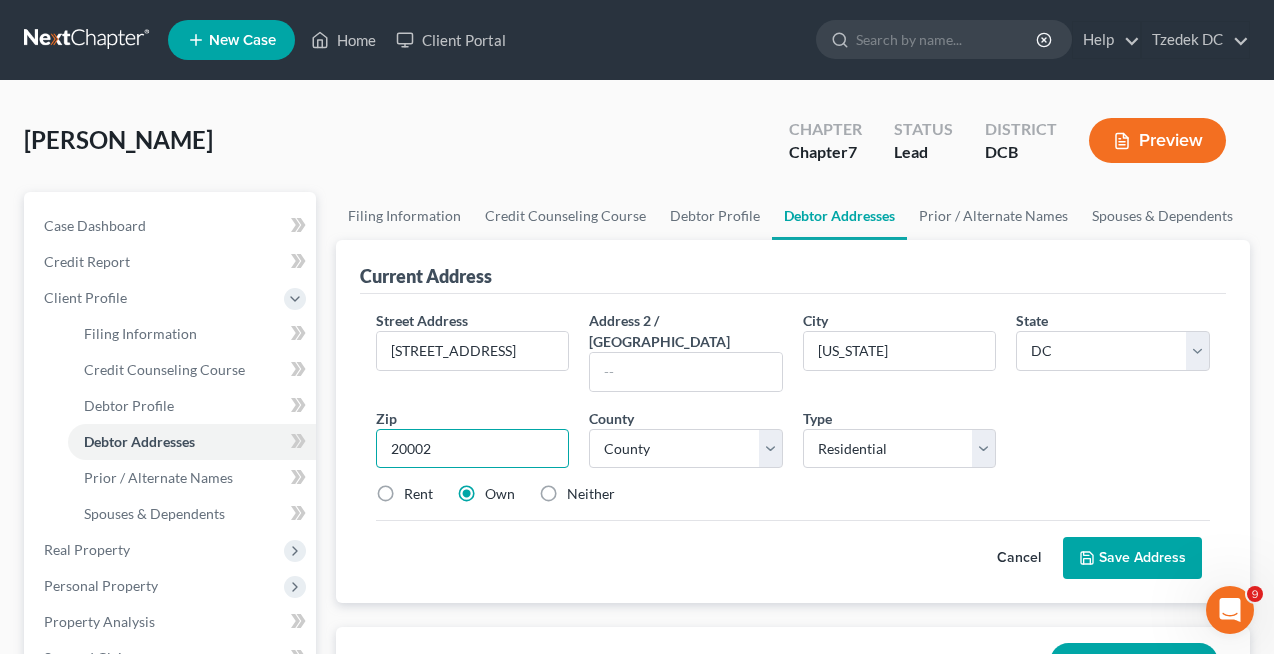 type on "20002" 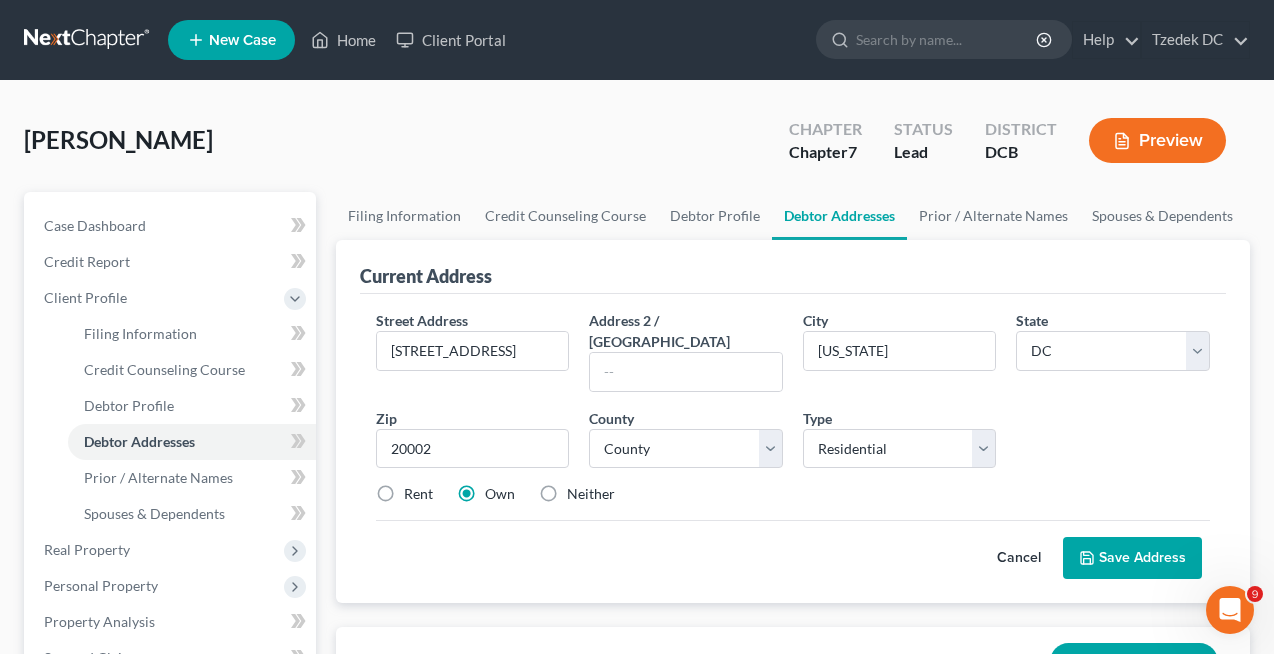 click on "Rent" at bounding box center [418, 494] 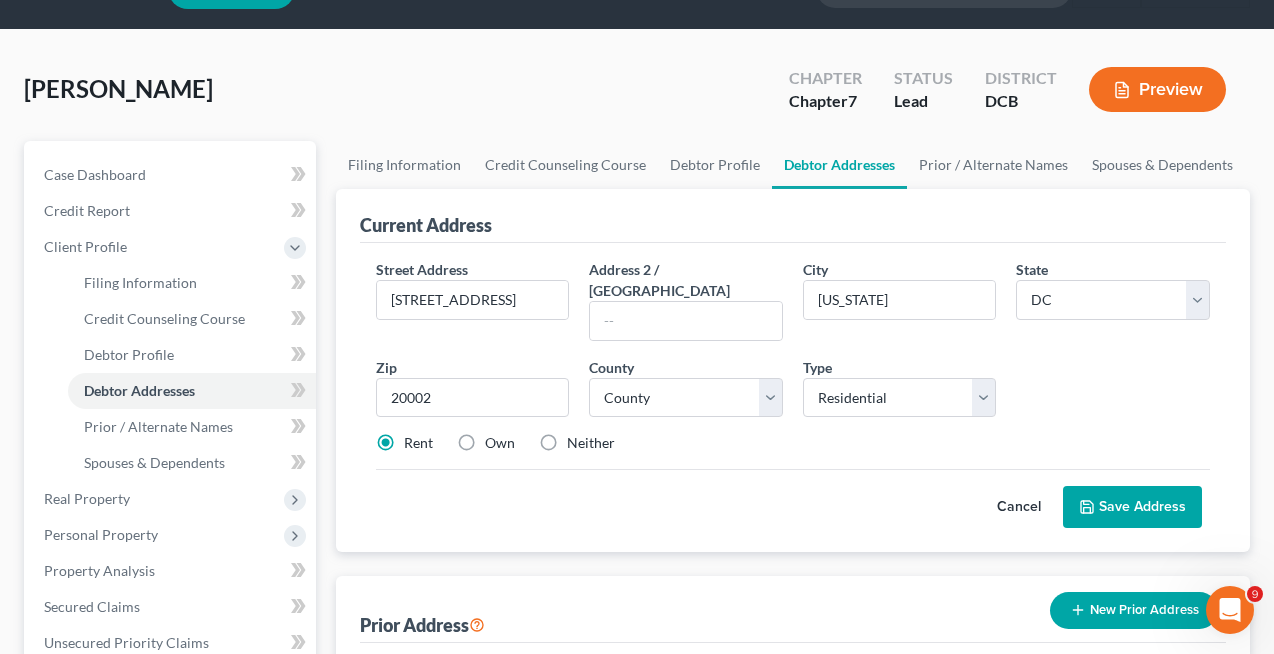 scroll, scrollTop: 76, scrollLeft: 0, axis: vertical 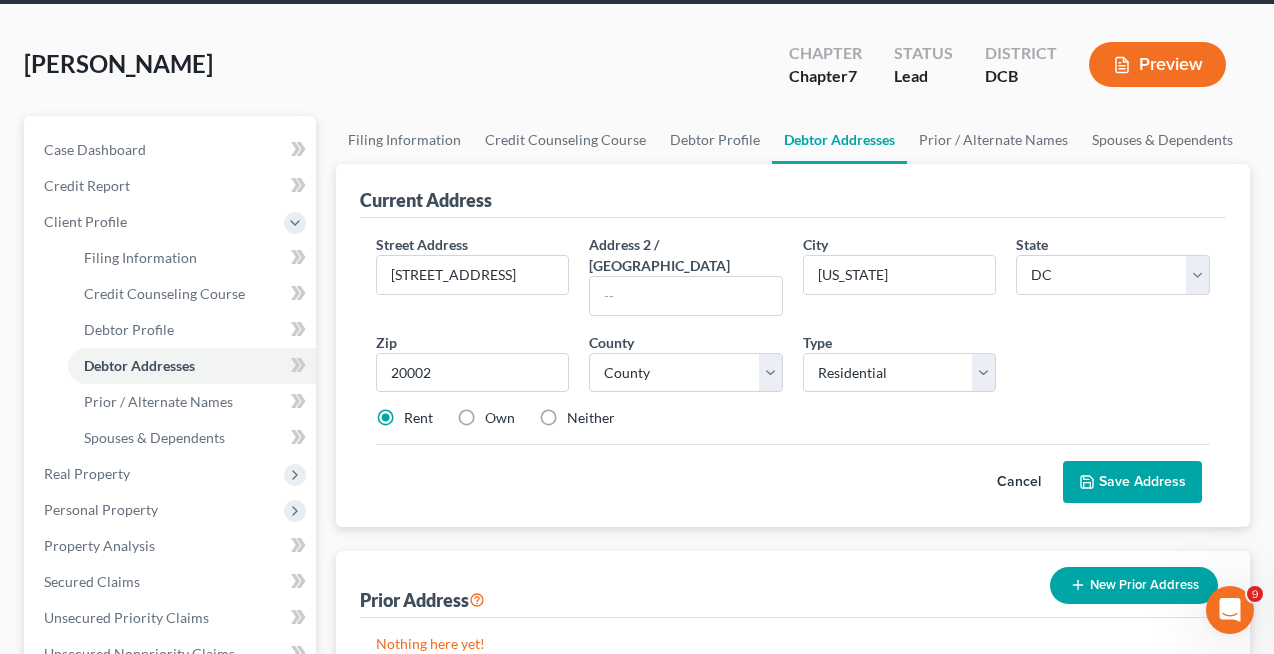 click on "Save Address" at bounding box center (1132, 482) 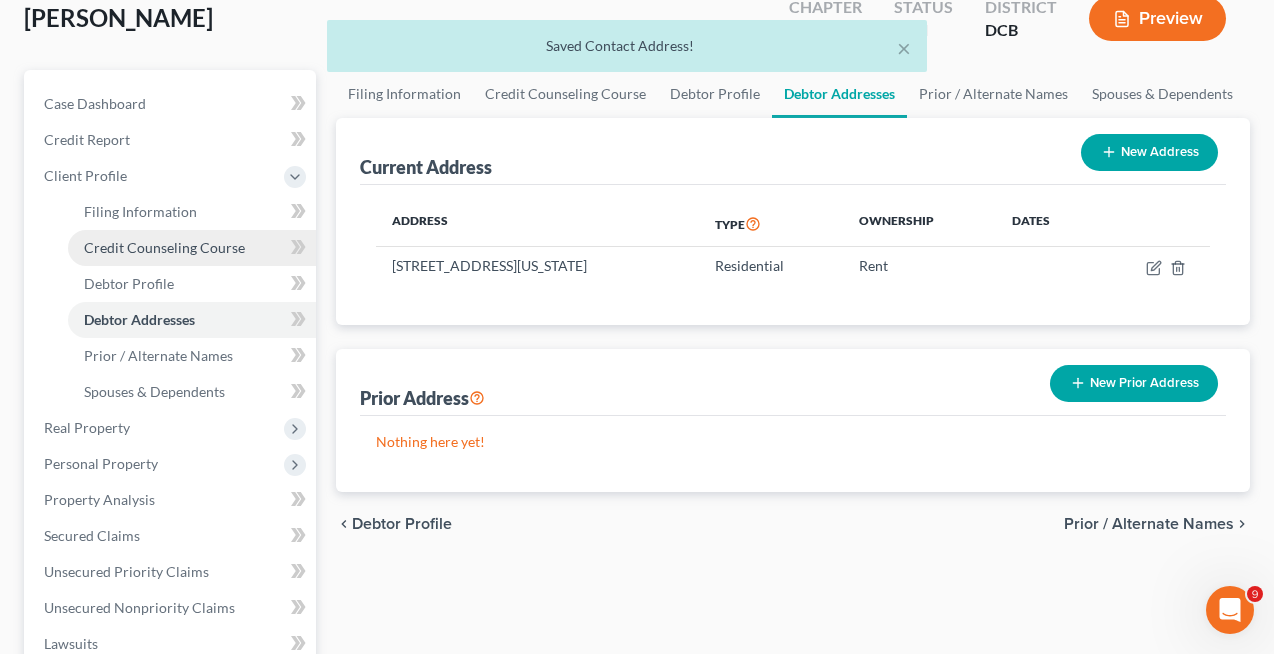 scroll, scrollTop: 126, scrollLeft: 0, axis: vertical 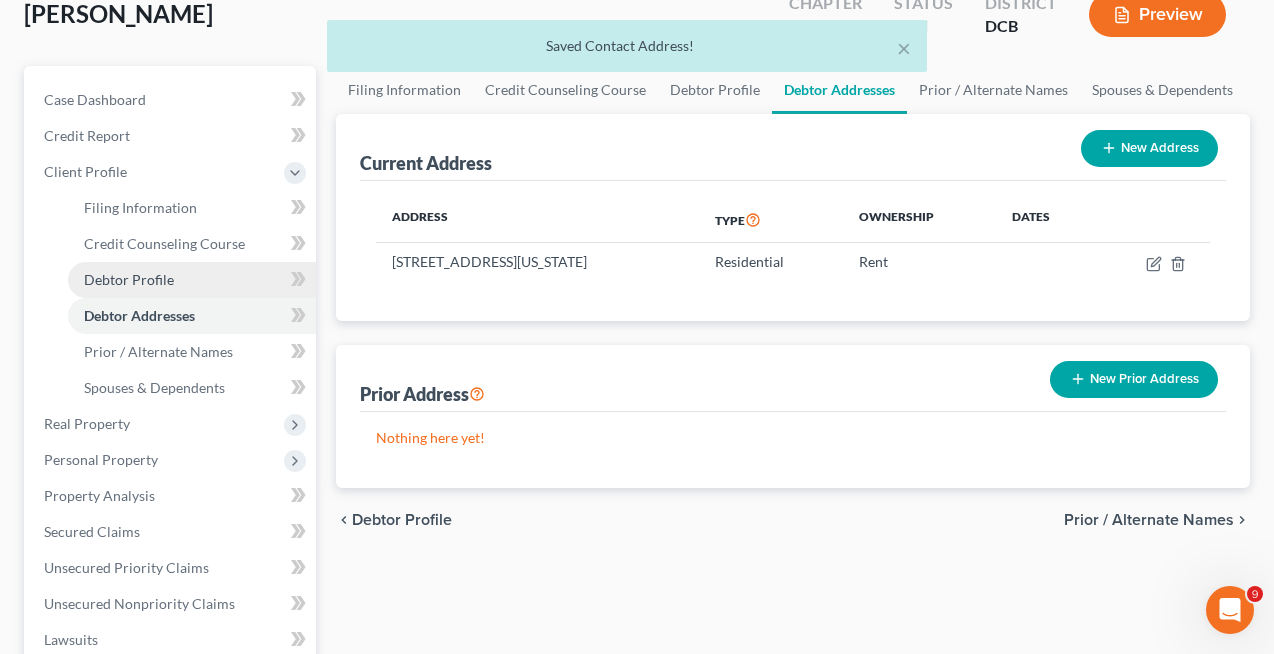 click on "Debtor Profile" at bounding box center [129, 279] 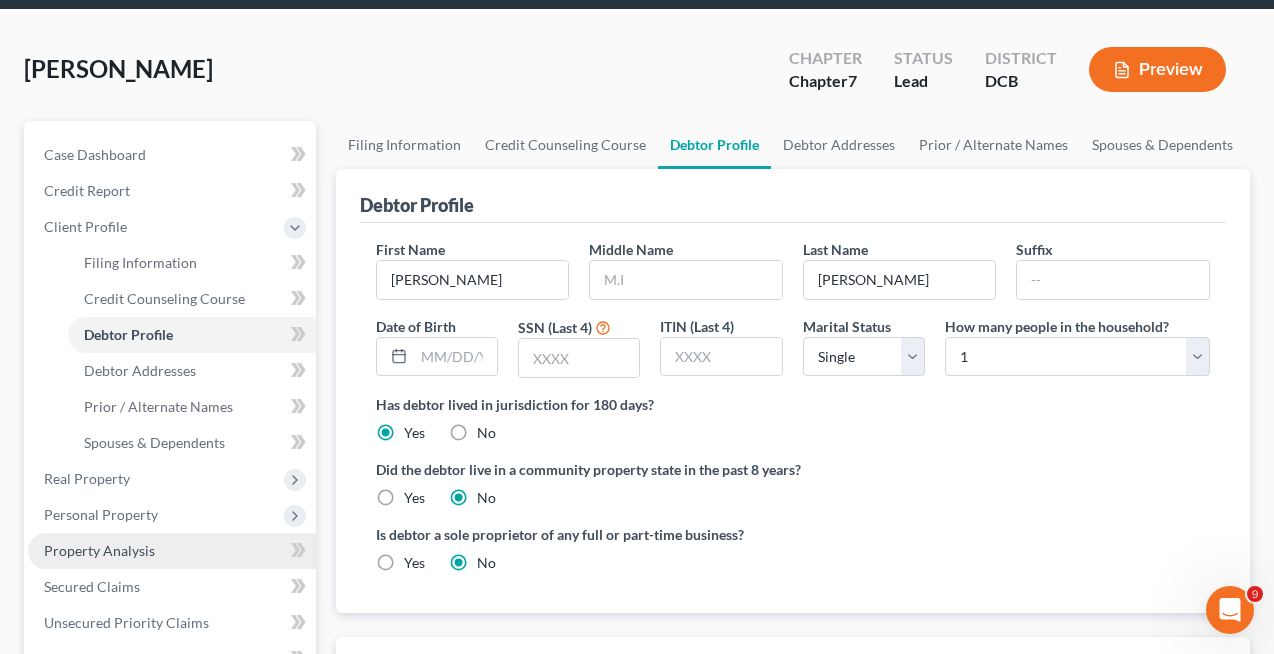 scroll, scrollTop: 69, scrollLeft: 0, axis: vertical 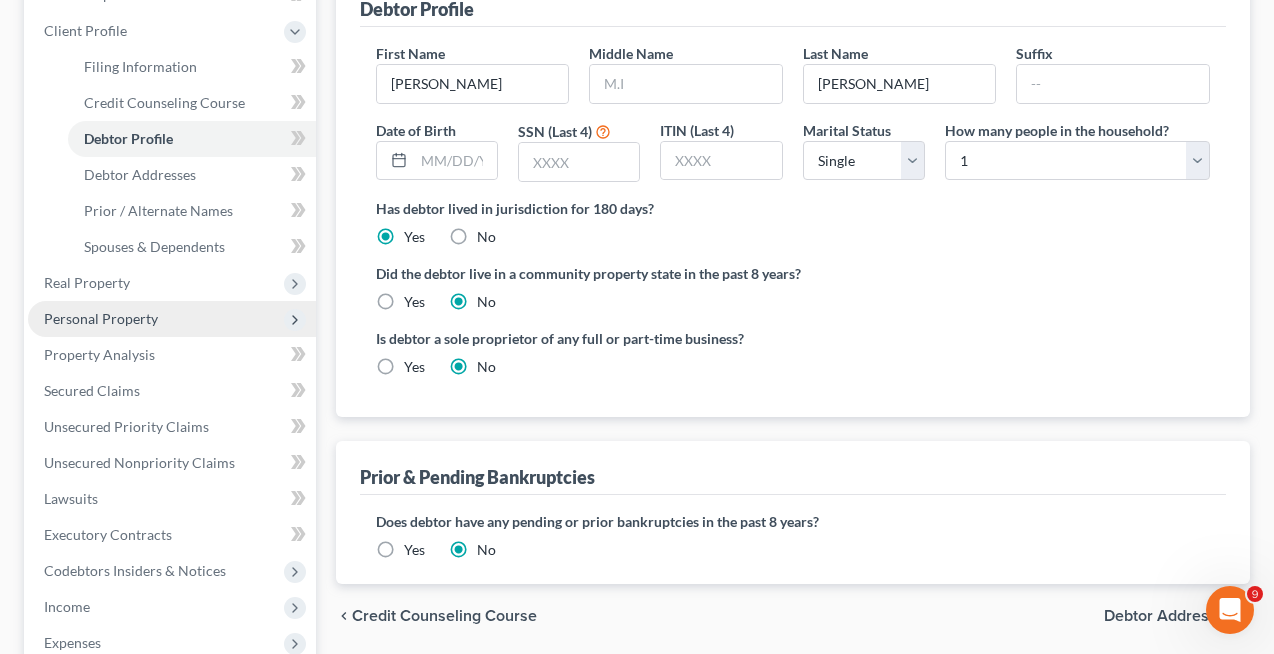 click on "Personal Property" at bounding box center (172, 319) 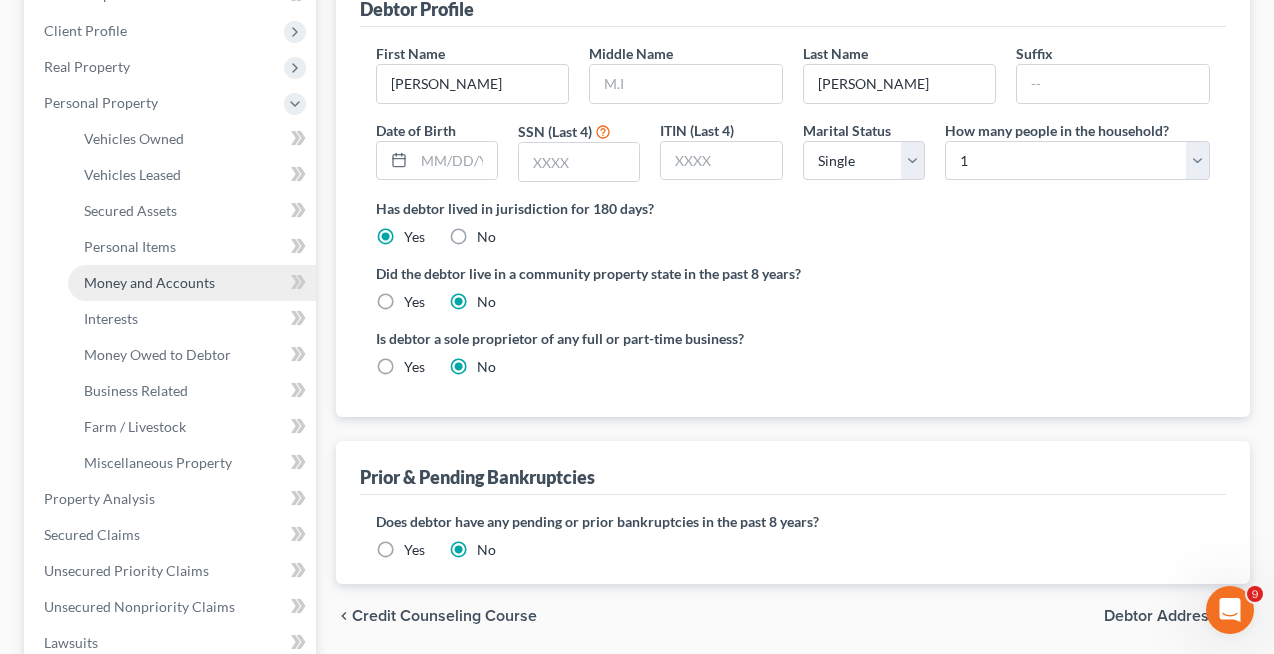 click on "Money and Accounts" at bounding box center [149, 282] 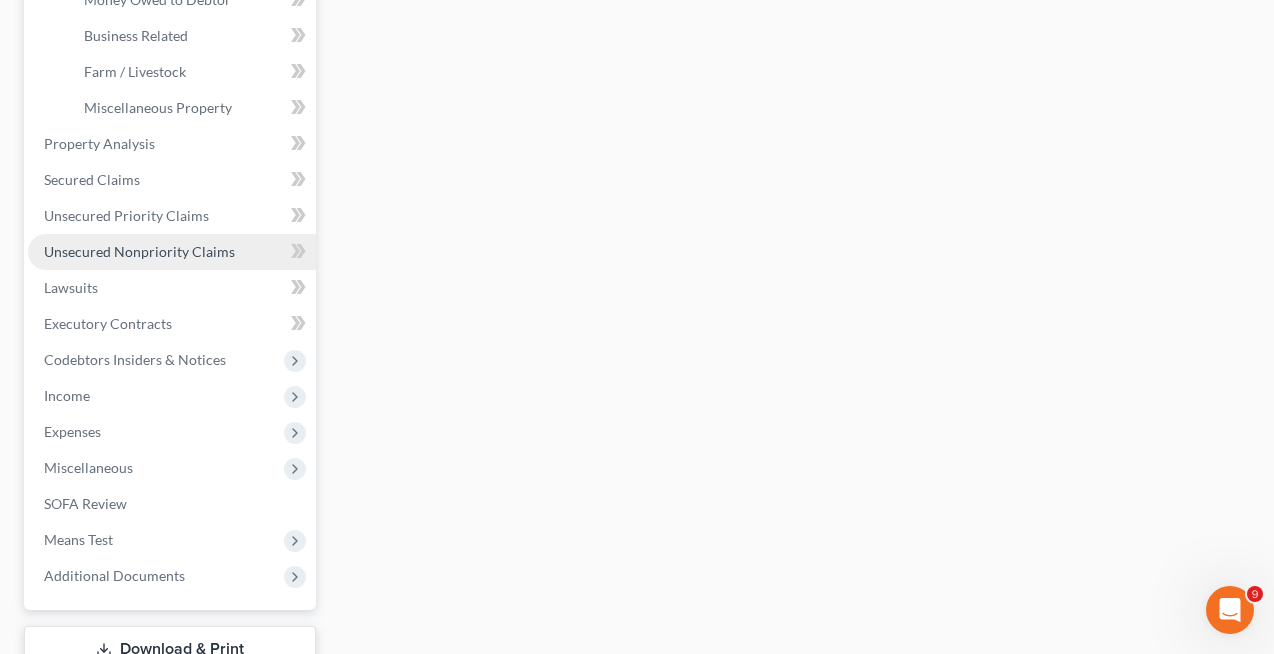 scroll, scrollTop: 629, scrollLeft: 0, axis: vertical 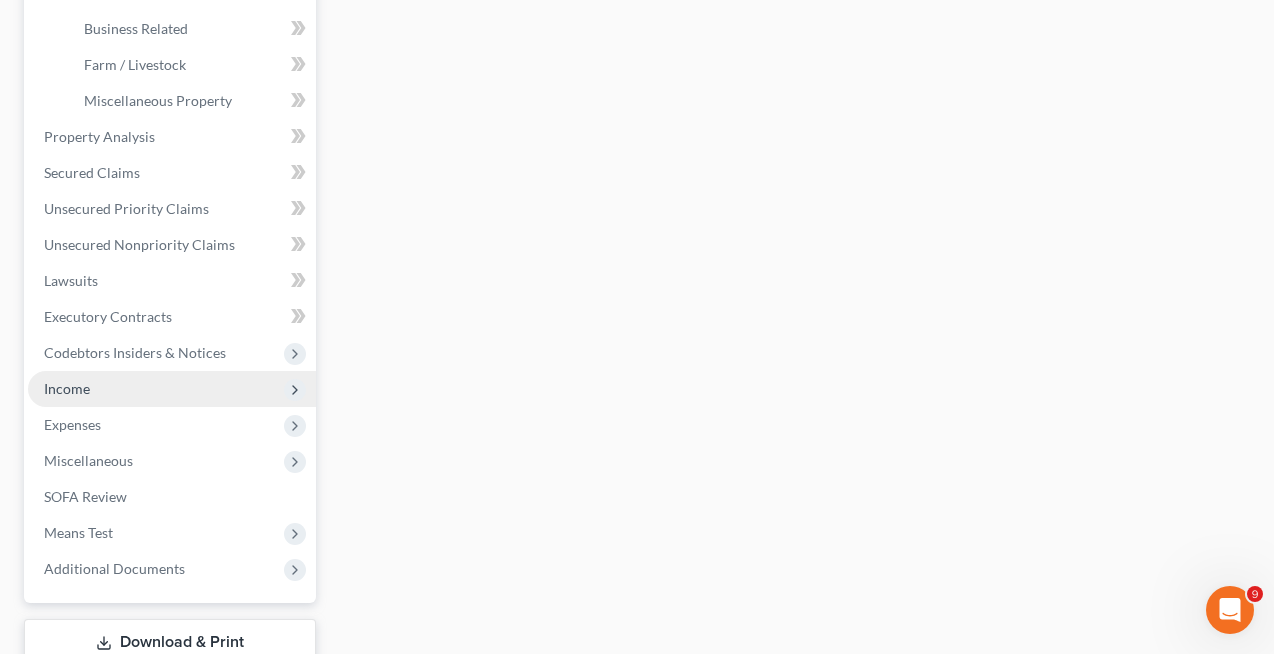 click on "Income" at bounding box center [172, 389] 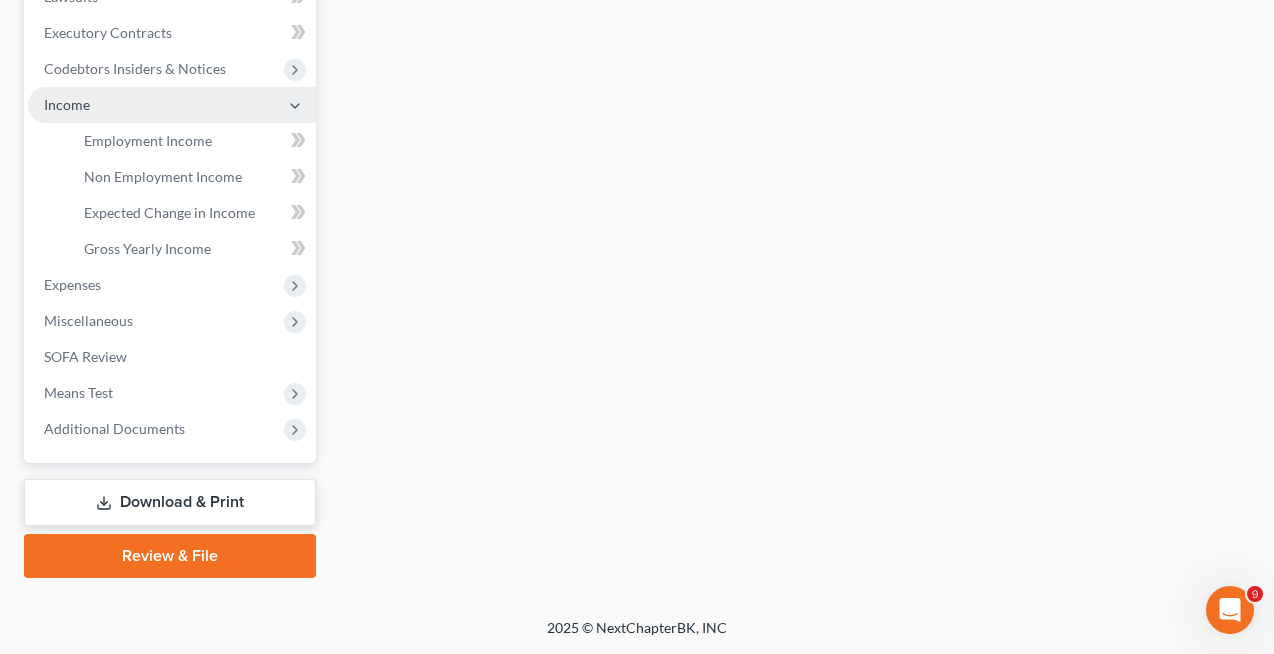 scroll, scrollTop: 551, scrollLeft: 0, axis: vertical 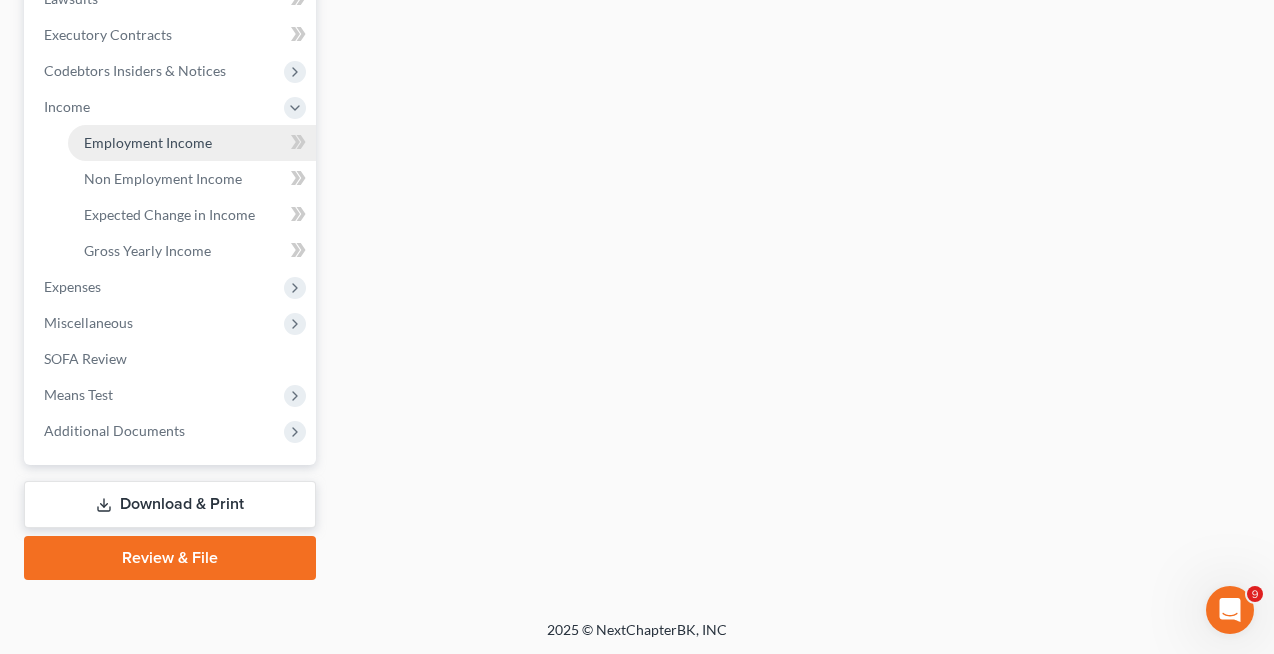 click on "Employment Income" at bounding box center [192, 143] 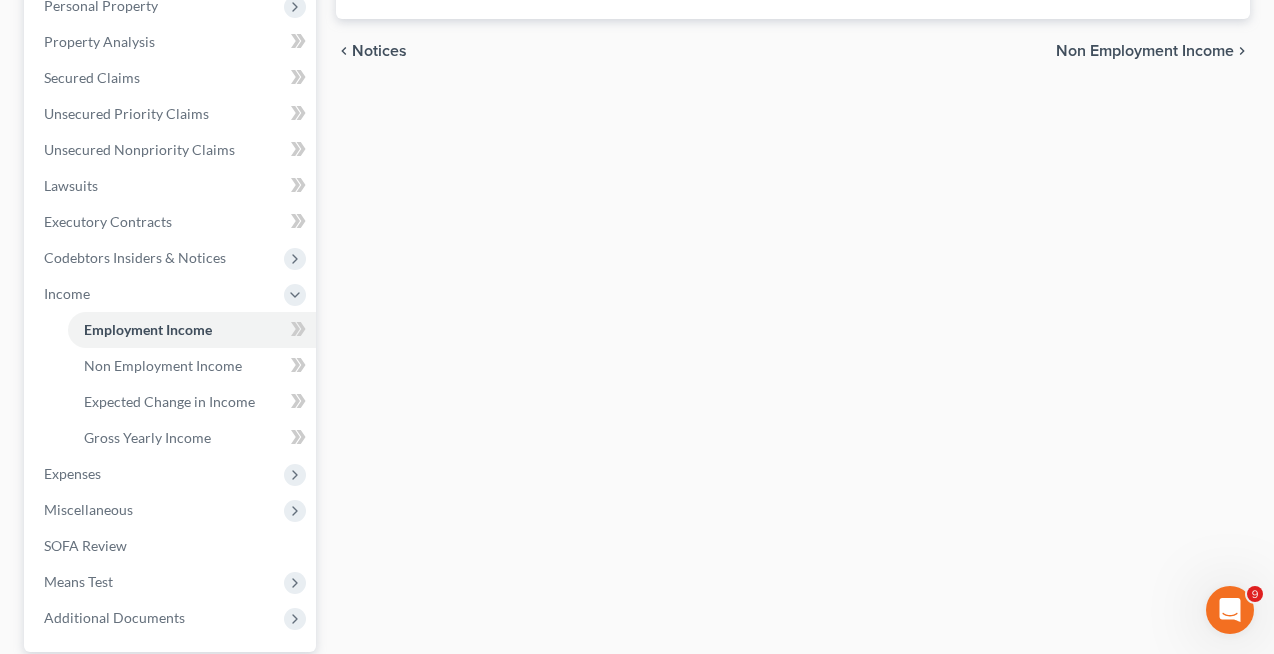 scroll, scrollTop: 387, scrollLeft: 0, axis: vertical 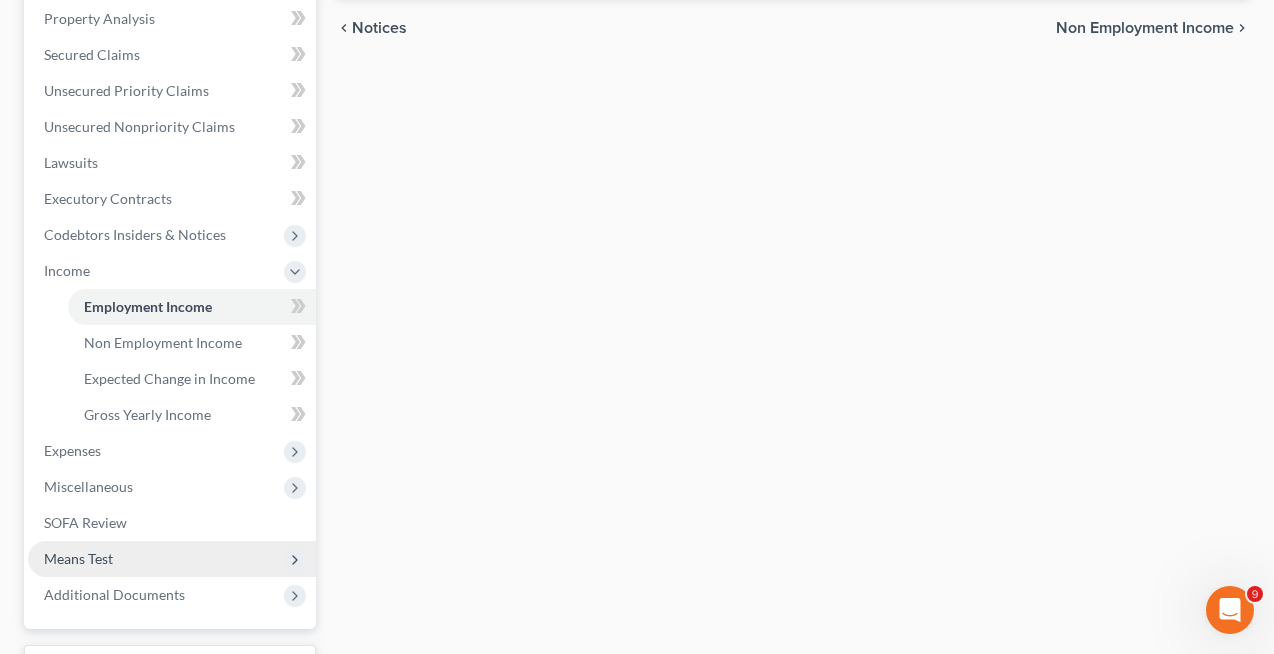 click on "Means Test" at bounding box center (172, 559) 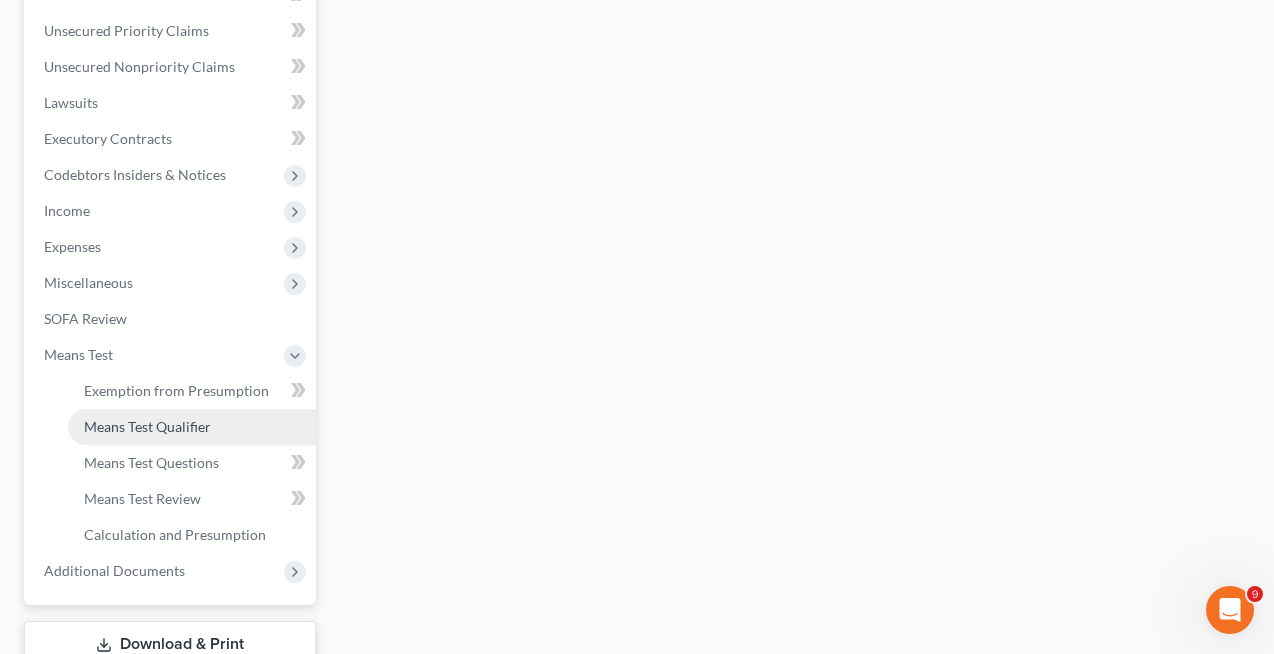 scroll, scrollTop: 461, scrollLeft: 0, axis: vertical 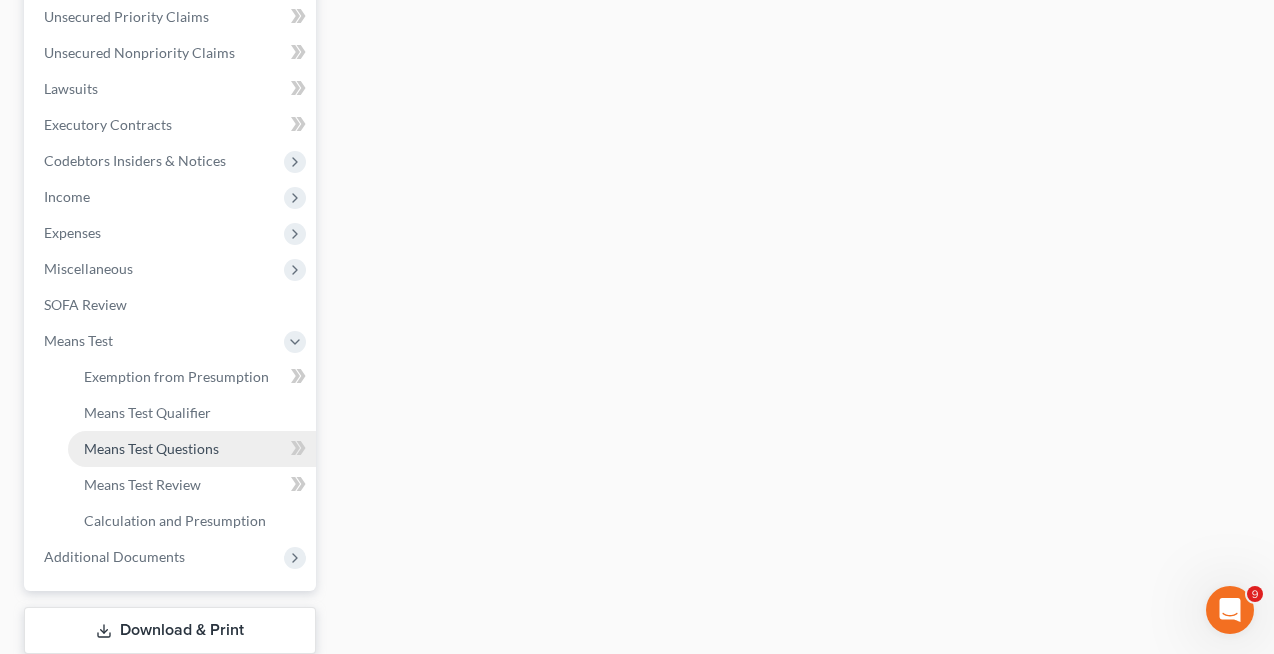 click on "Means Test Questions" at bounding box center [151, 448] 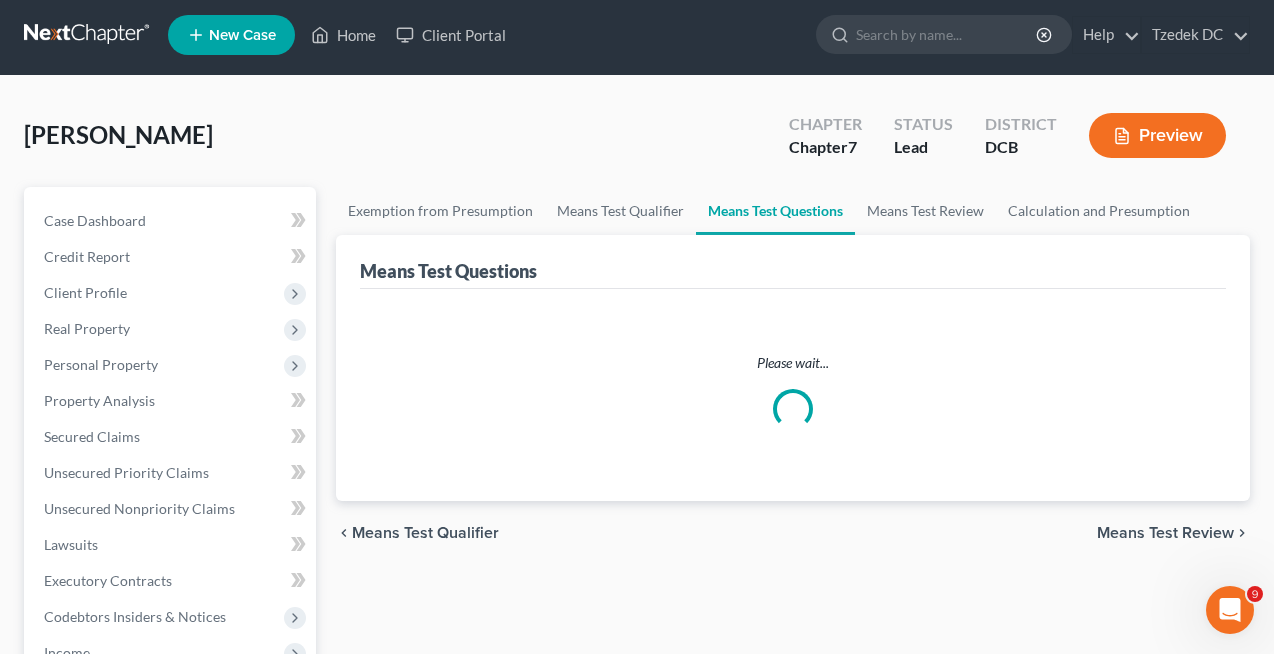 scroll, scrollTop: 0, scrollLeft: 0, axis: both 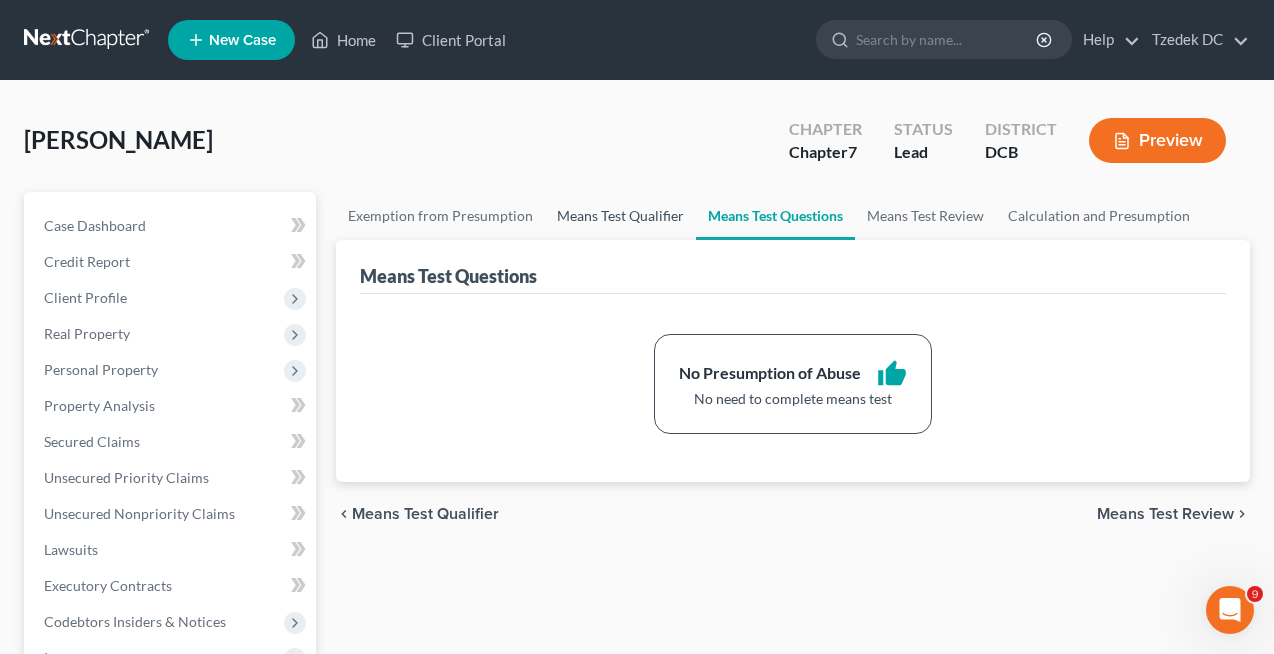 click on "Means Test Qualifier" at bounding box center [620, 216] 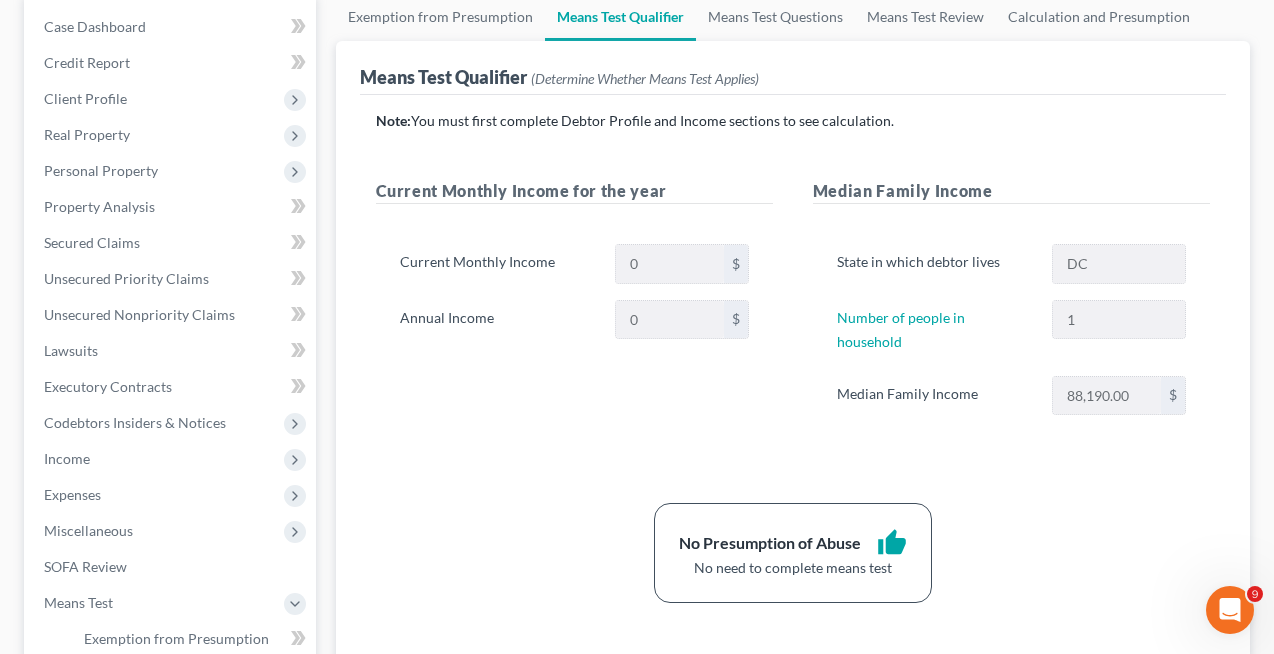 scroll, scrollTop: 0, scrollLeft: 0, axis: both 